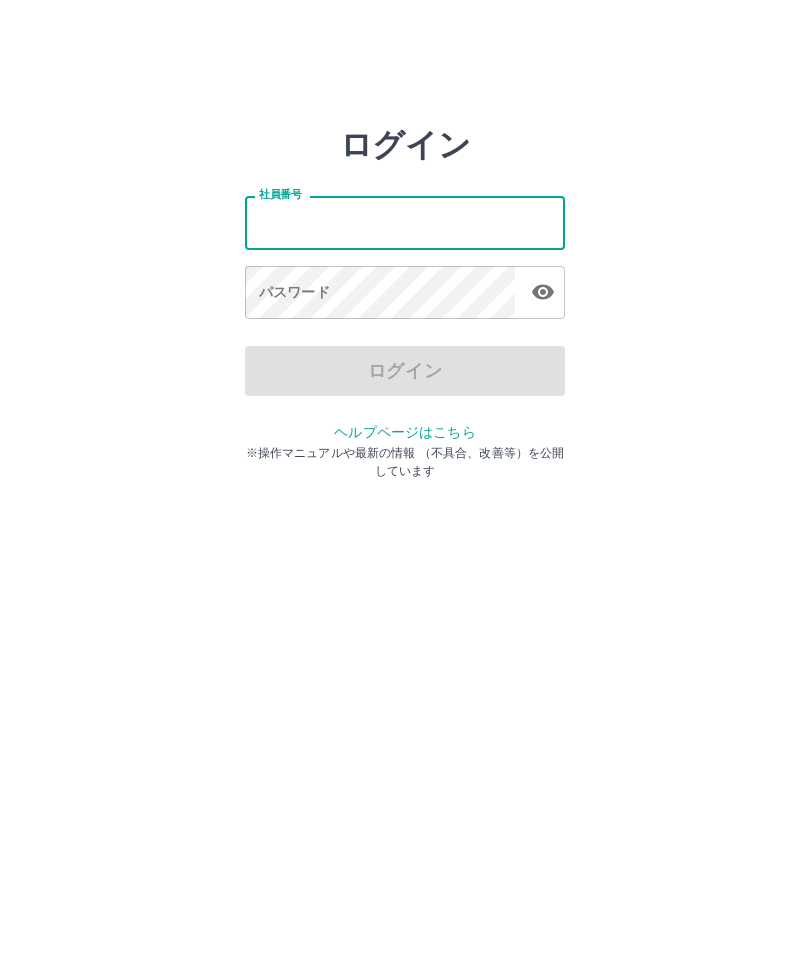 scroll, scrollTop: 0, scrollLeft: 0, axis: both 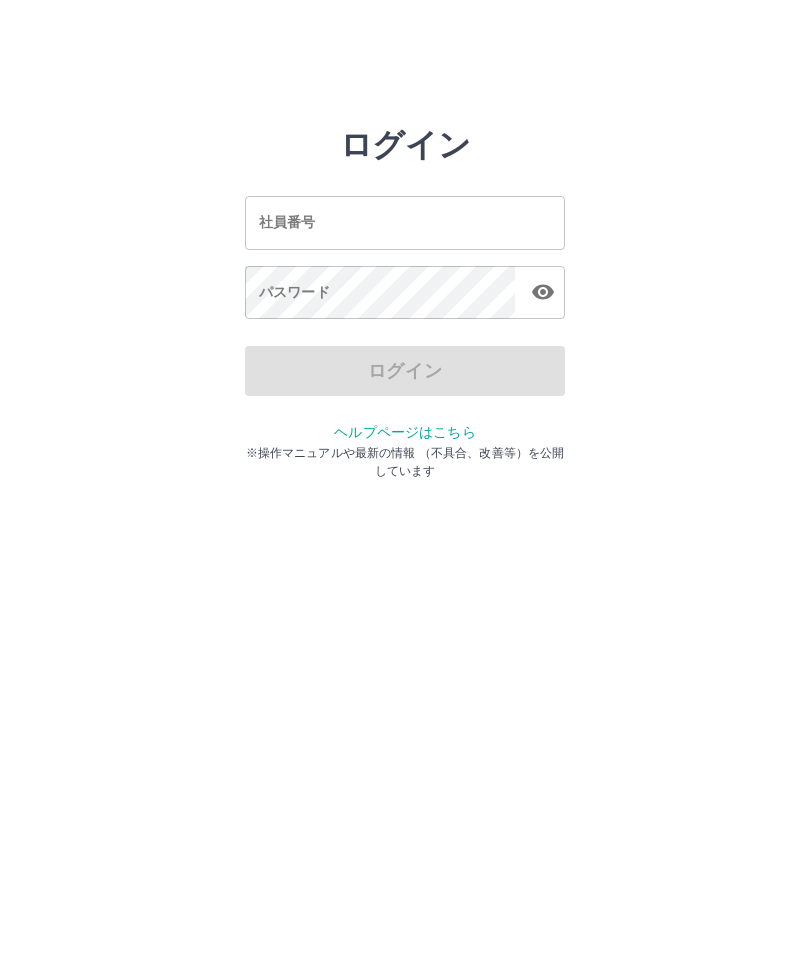 click on "社員番号" at bounding box center (405, 222) 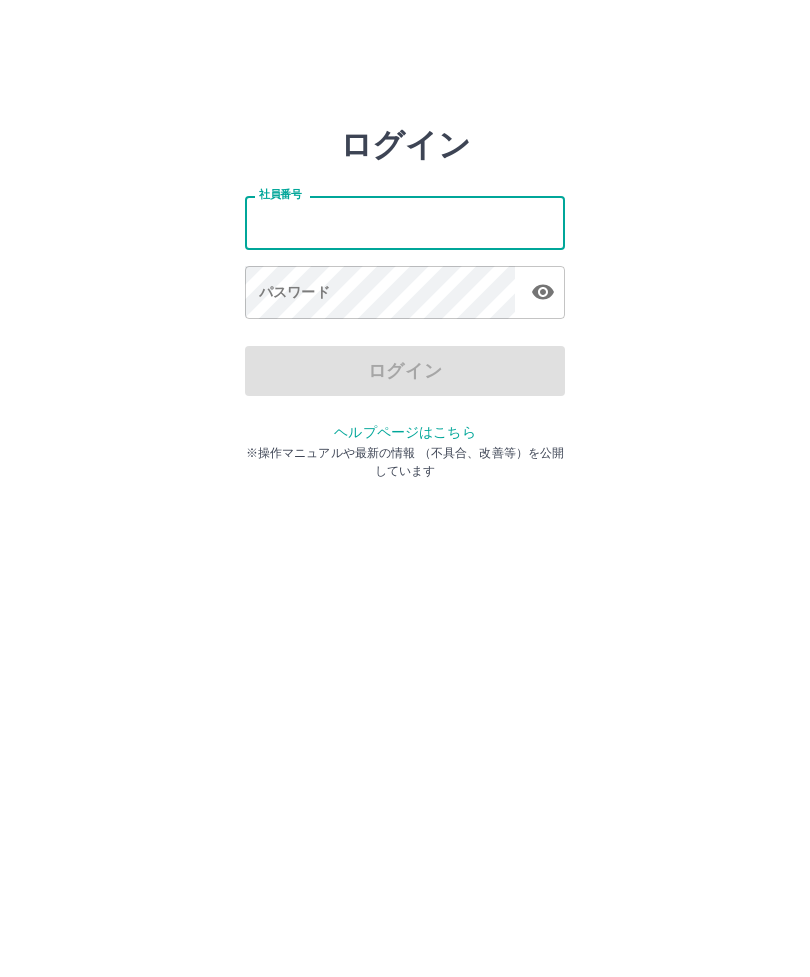 click on "社員番号" at bounding box center [405, 222] 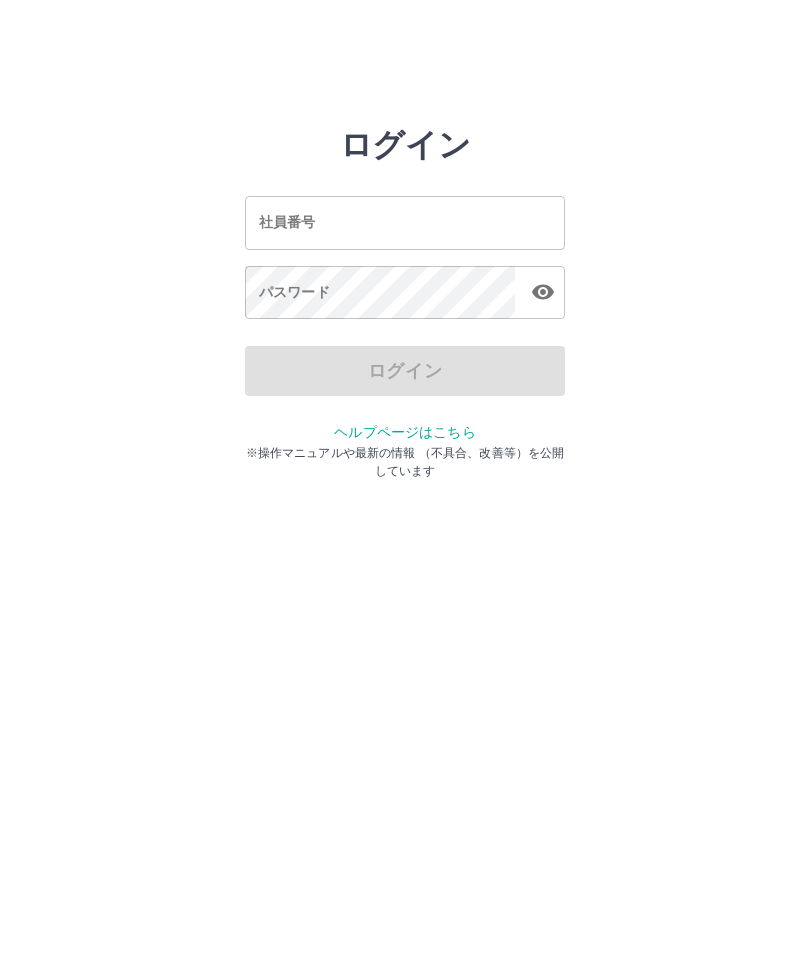 click on "社員番号" at bounding box center (405, 222) 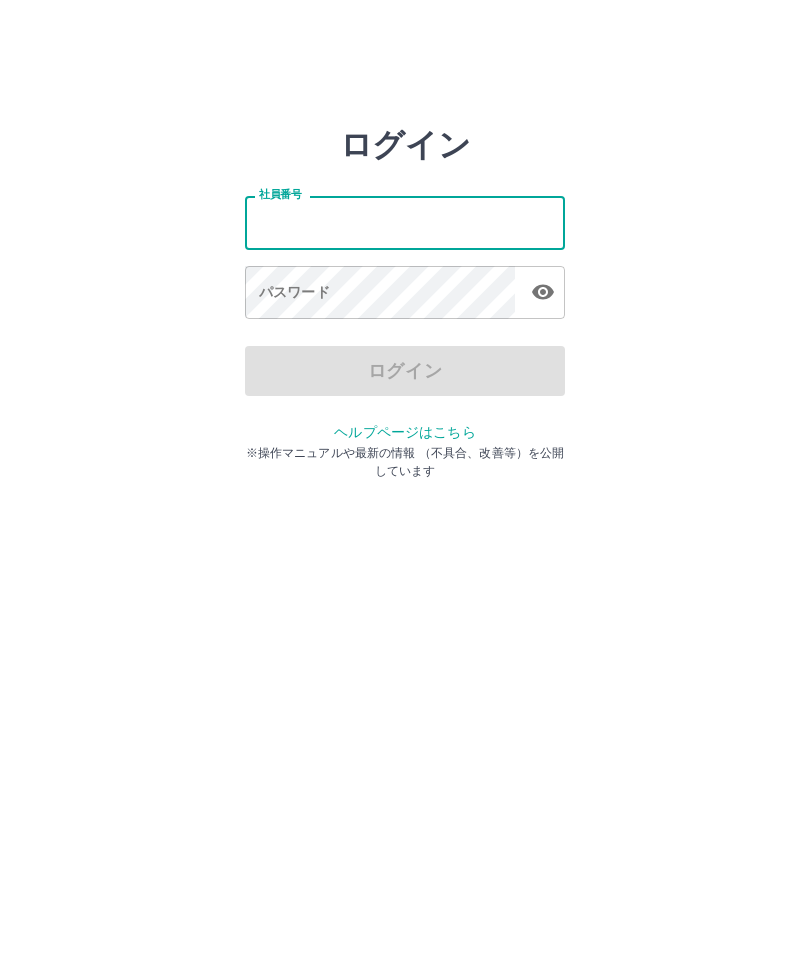 scroll, scrollTop: 0, scrollLeft: 0, axis: both 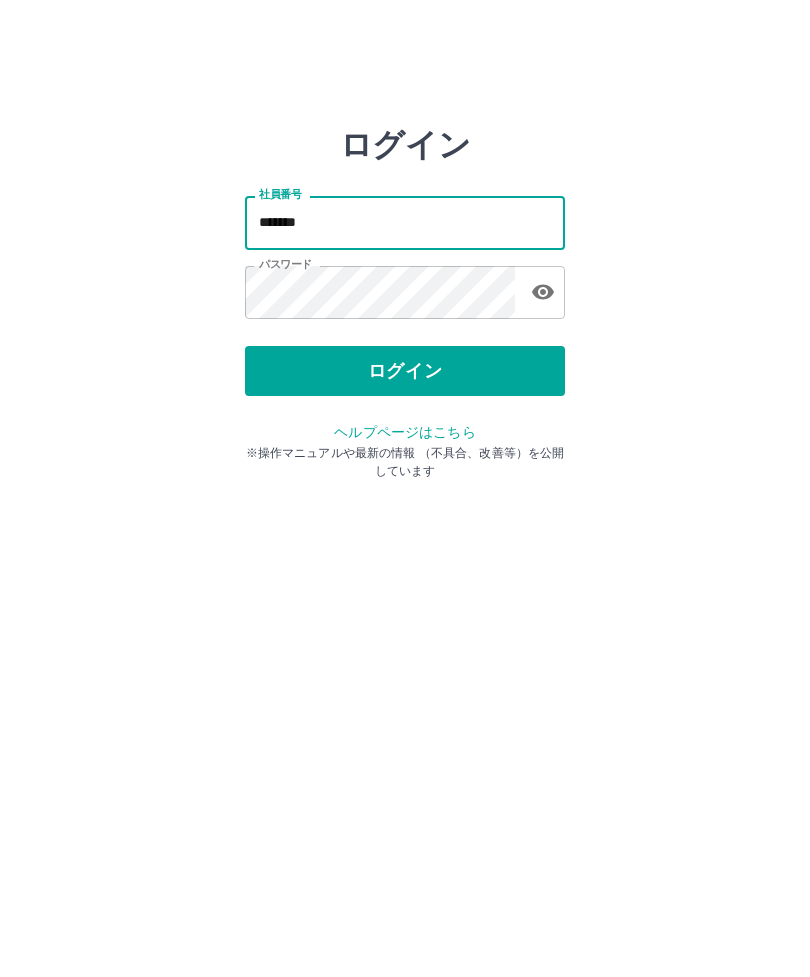 click on "ログイン" at bounding box center (405, 371) 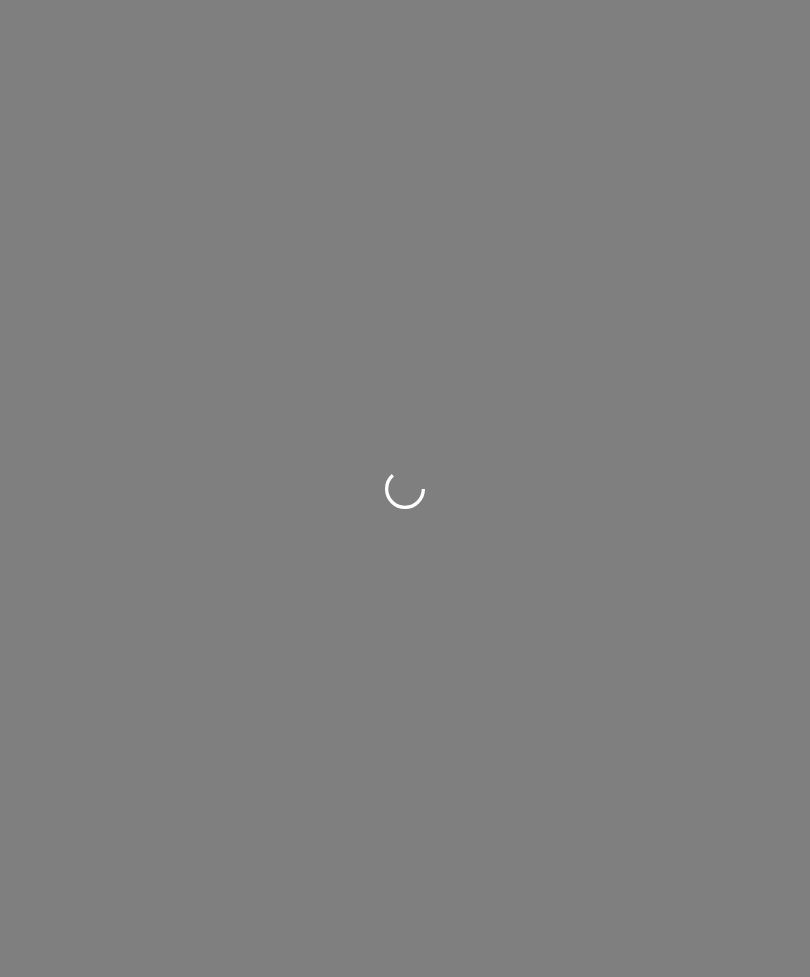 scroll, scrollTop: 0, scrollLeft: 0, axis: both 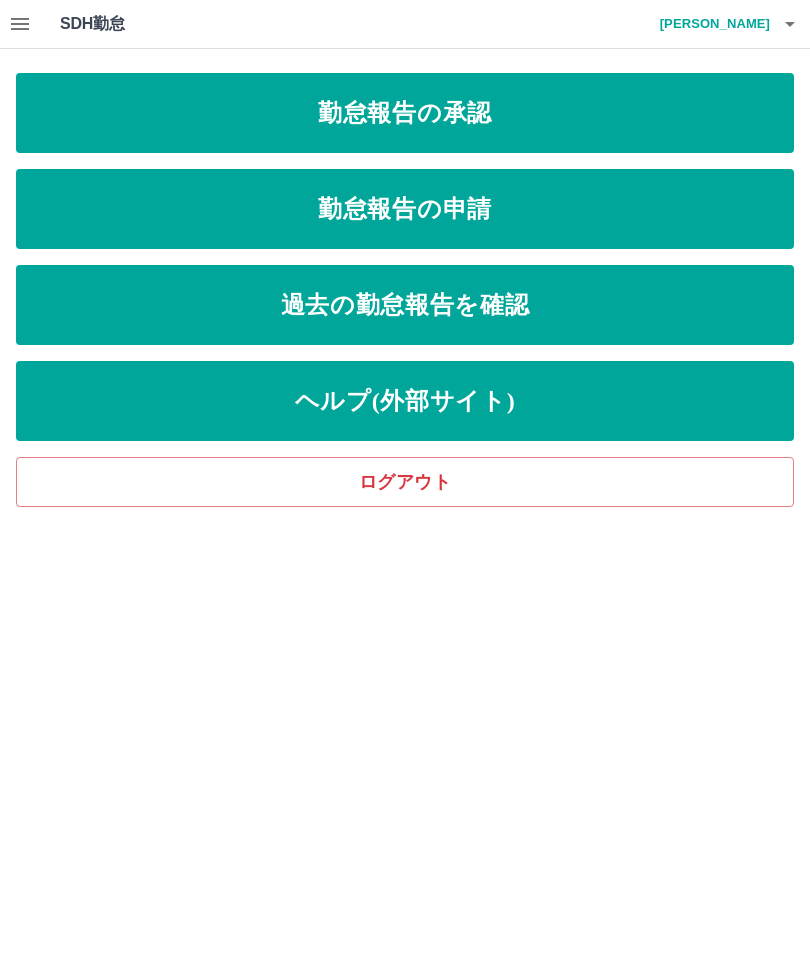 click on "勤怠報告の承認" at bounding box center (405, 113) 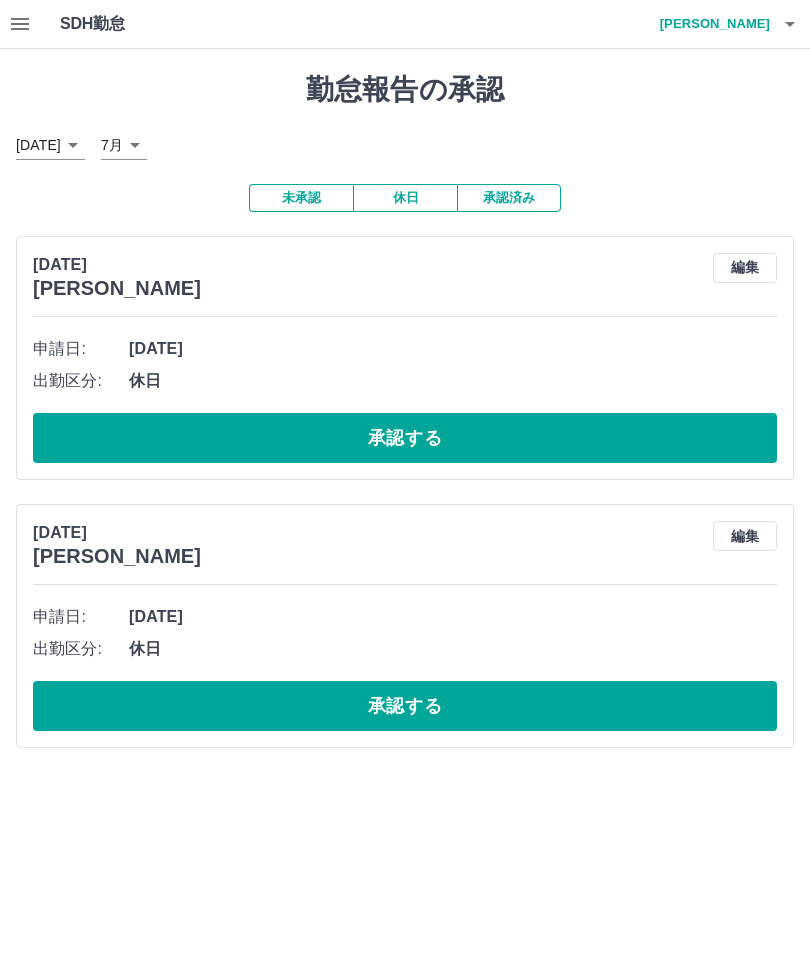 click on "承認する" at bounding box center (405, 706) 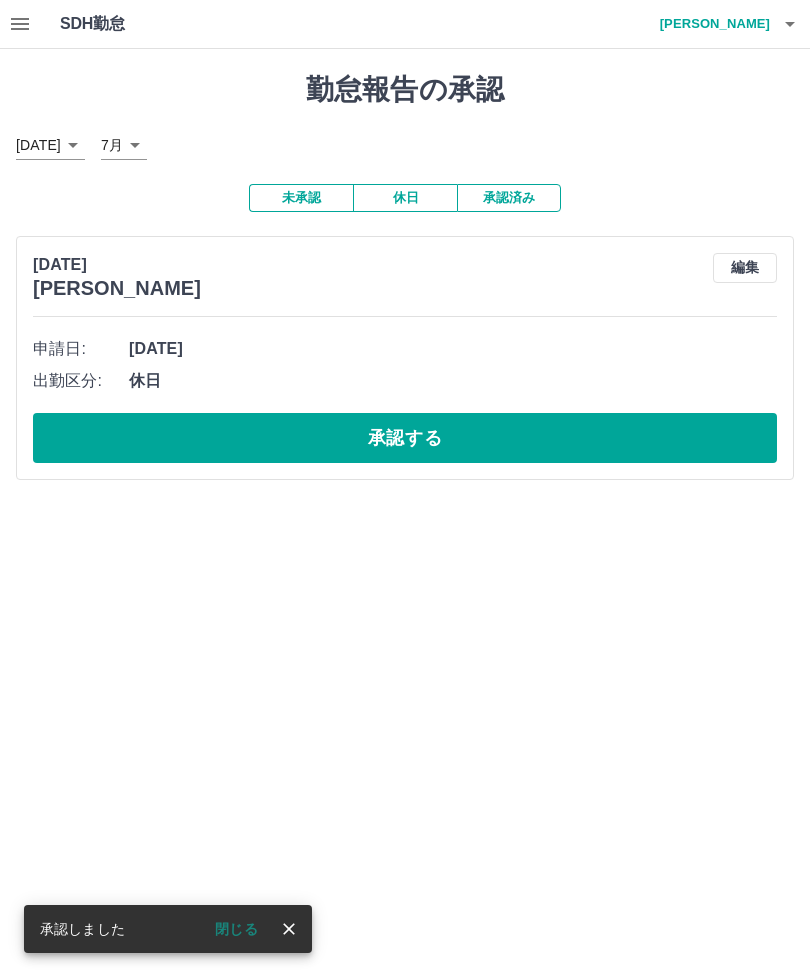 click on "承認する" at bounding box center [405, 438] 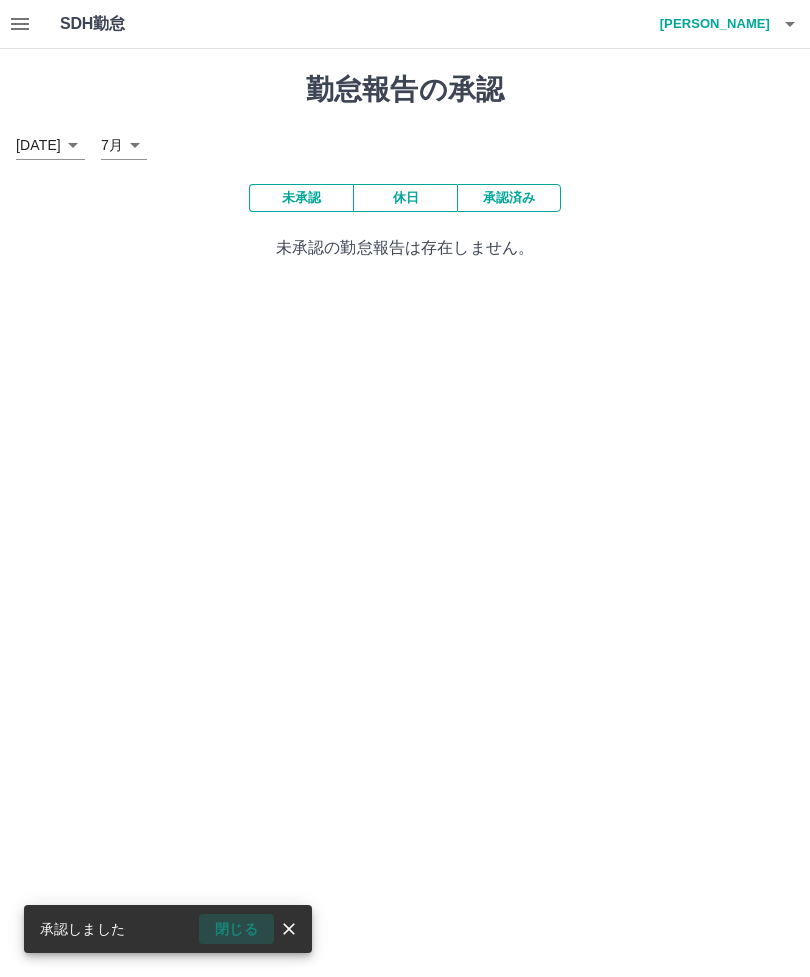 click on "閉じる" at bounding box center [236, 929] 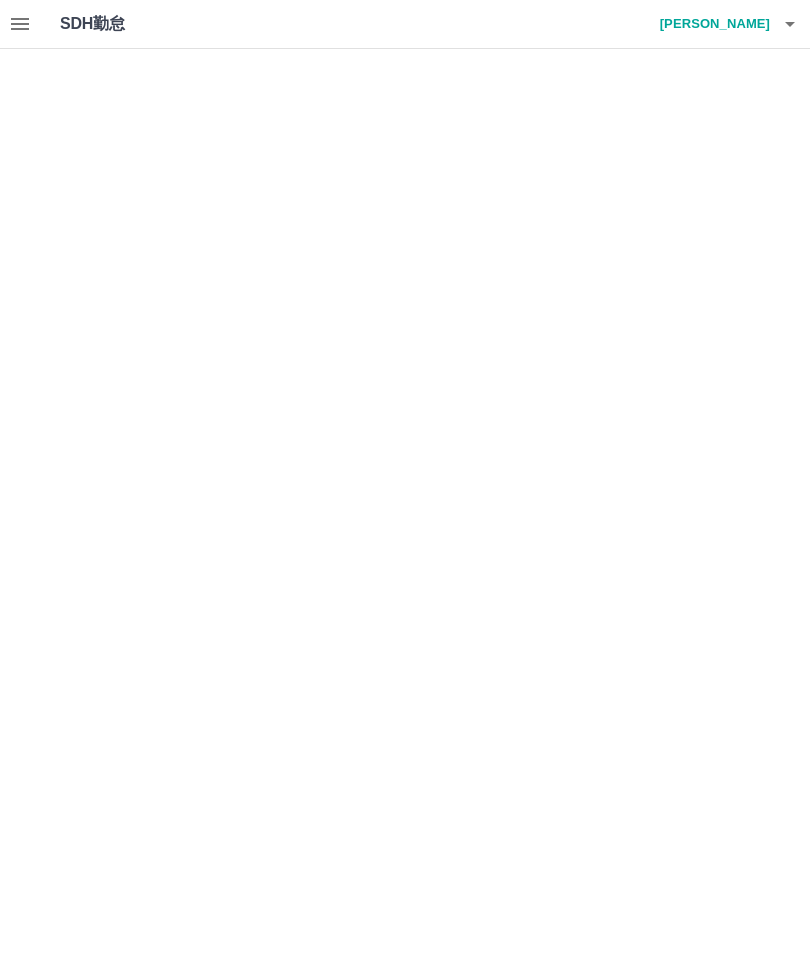 scroll, scrollTop: 0, scrollLeft: 0, axis: both 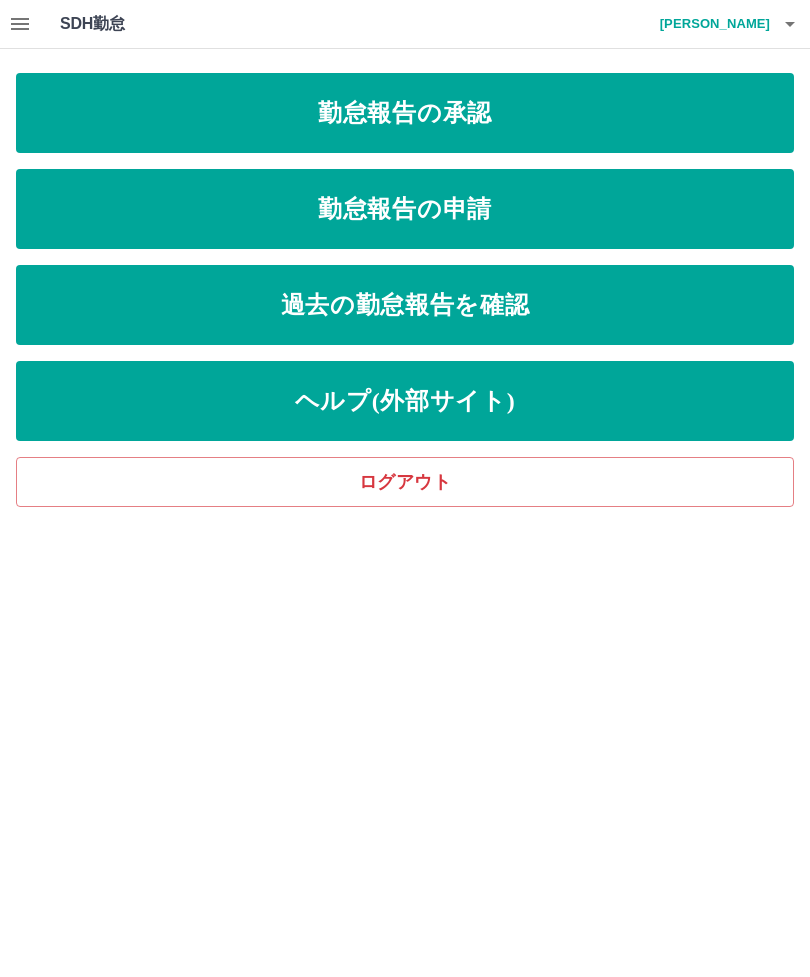 click on "勤怠報告の申請" at bounding box center [405, 209] 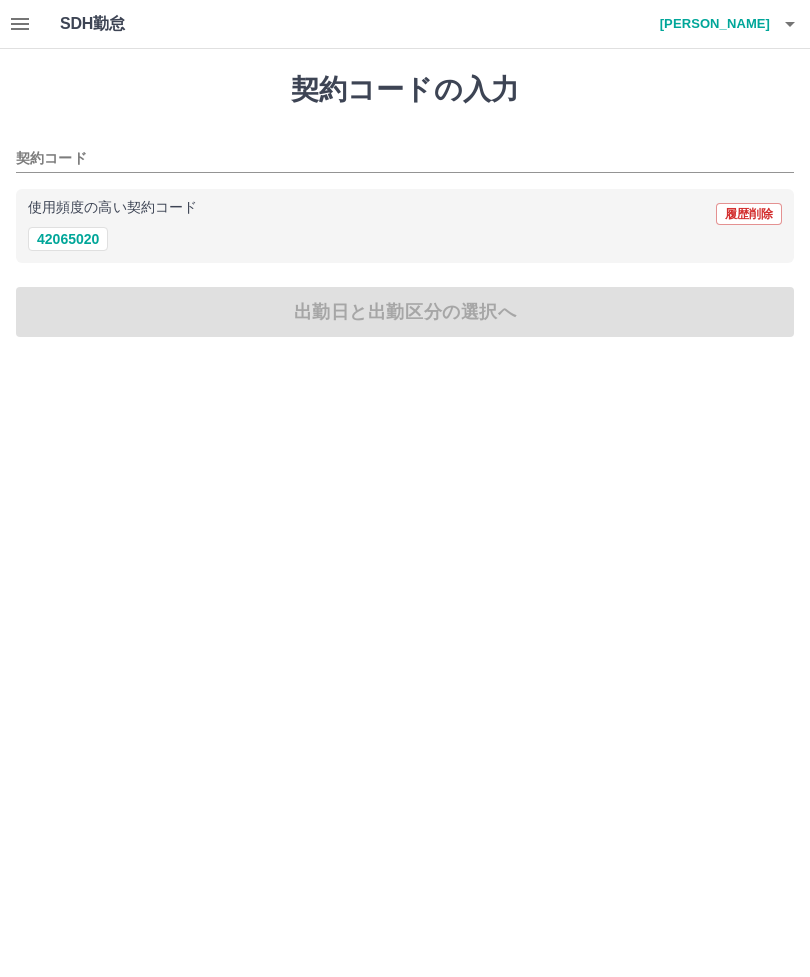 click on "42065020" at bounding box center [68, 239] 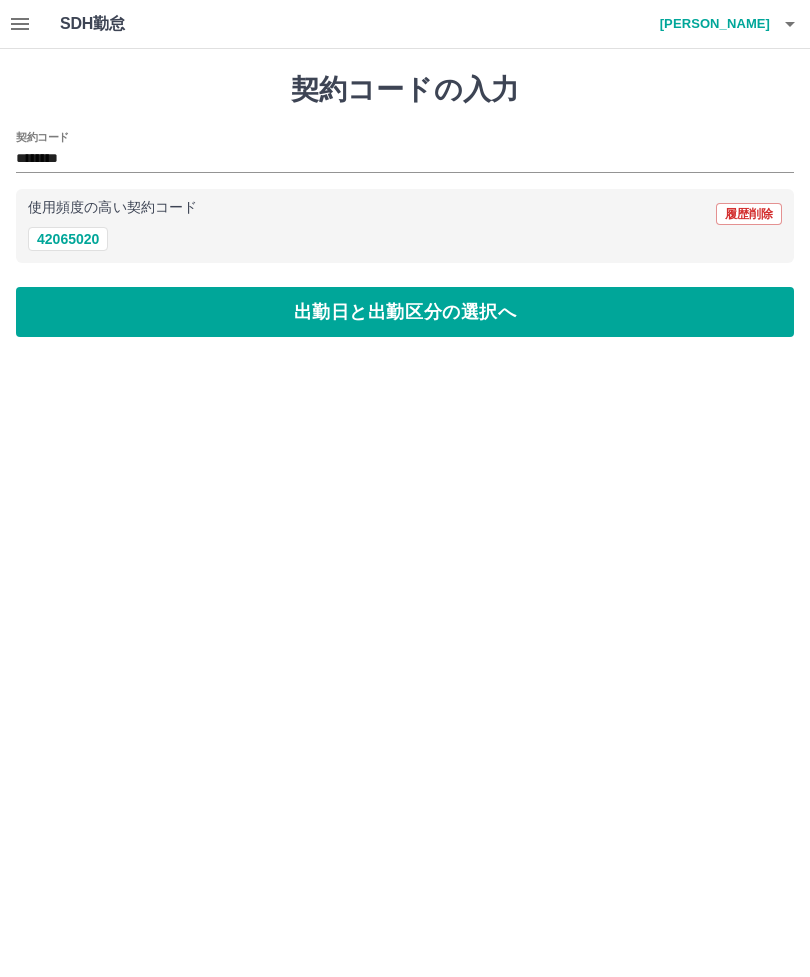 click on "出勤日と出勤区分の選択へ" at bounding box center (405, 312) 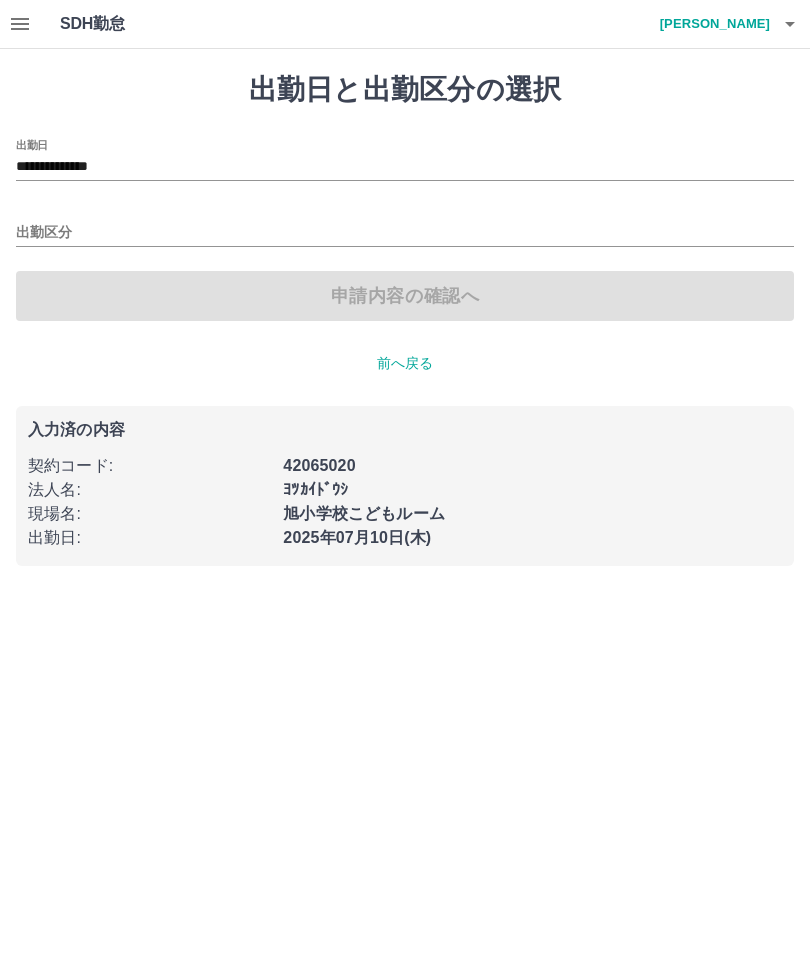 click on "出勤区分" at bounding box center [405, 233] 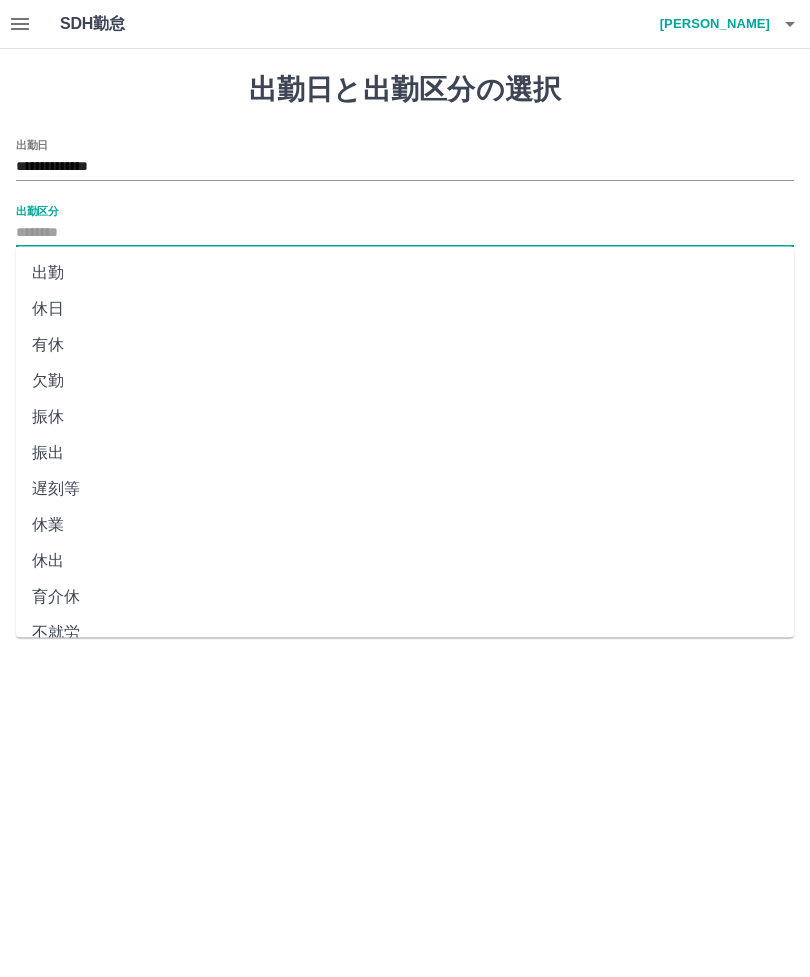 click on "出勤" at bounding box center (405, 273) 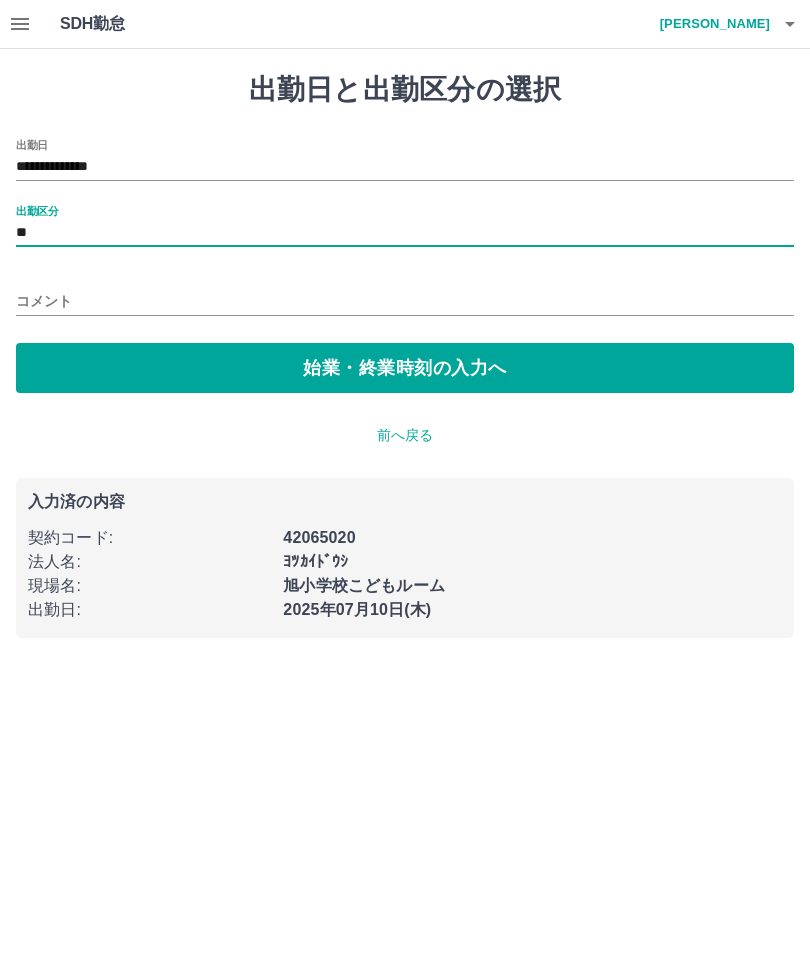 click on "始業・終業時刻の入力へ" at bounding box center [405, 368] 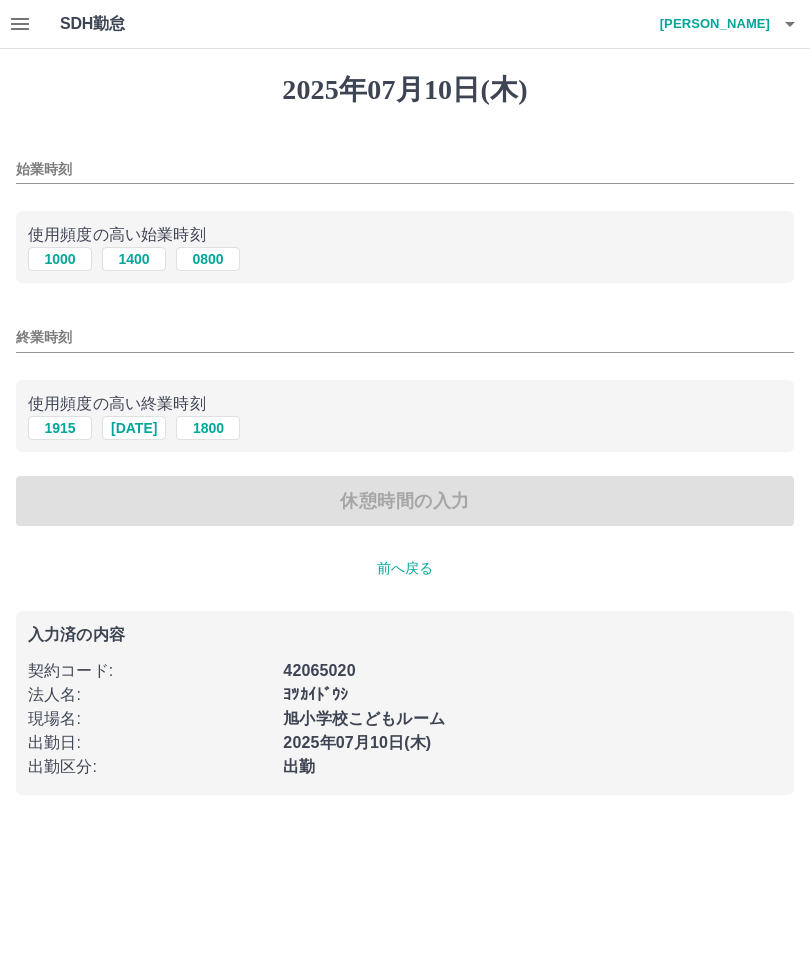 click on "1000" at bounding box center (60, 259) 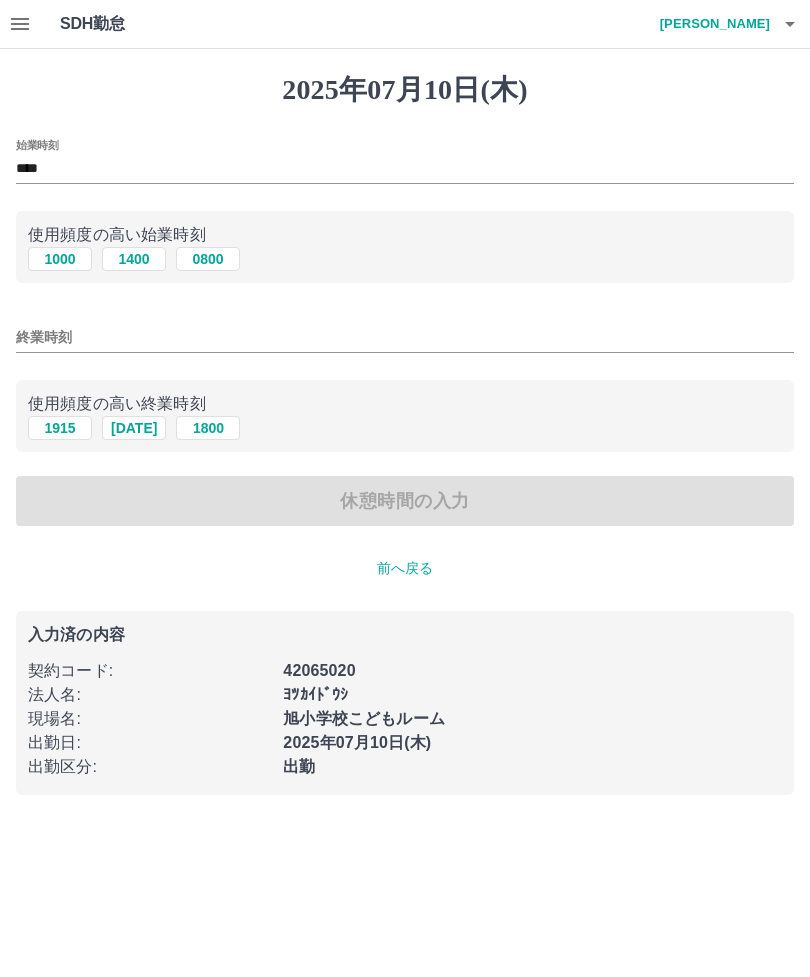 click on "終業時刻" at bounding box center (405, 337) 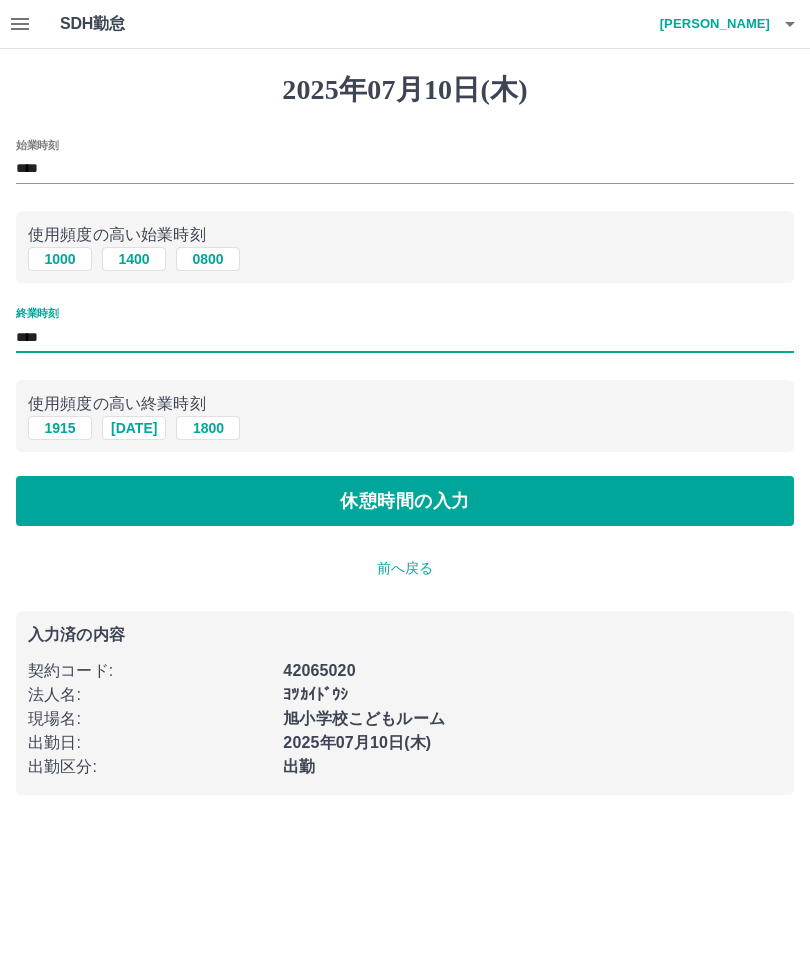 type on "****" 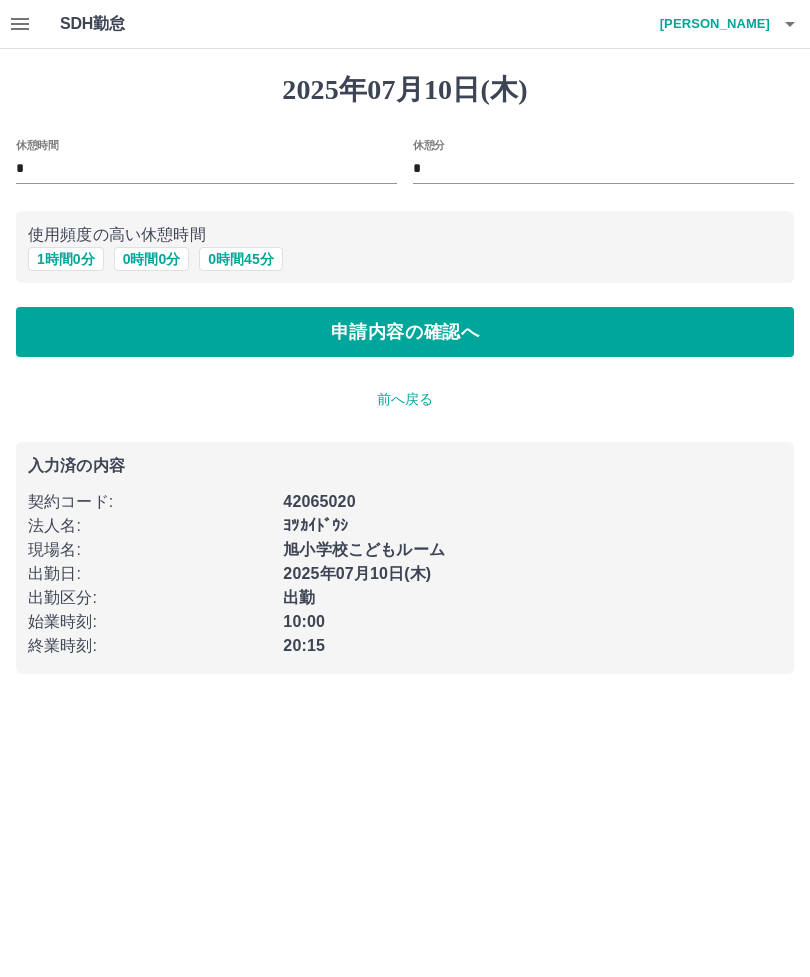 click on "1 時間 0 分" at bounding box center (66, 259) 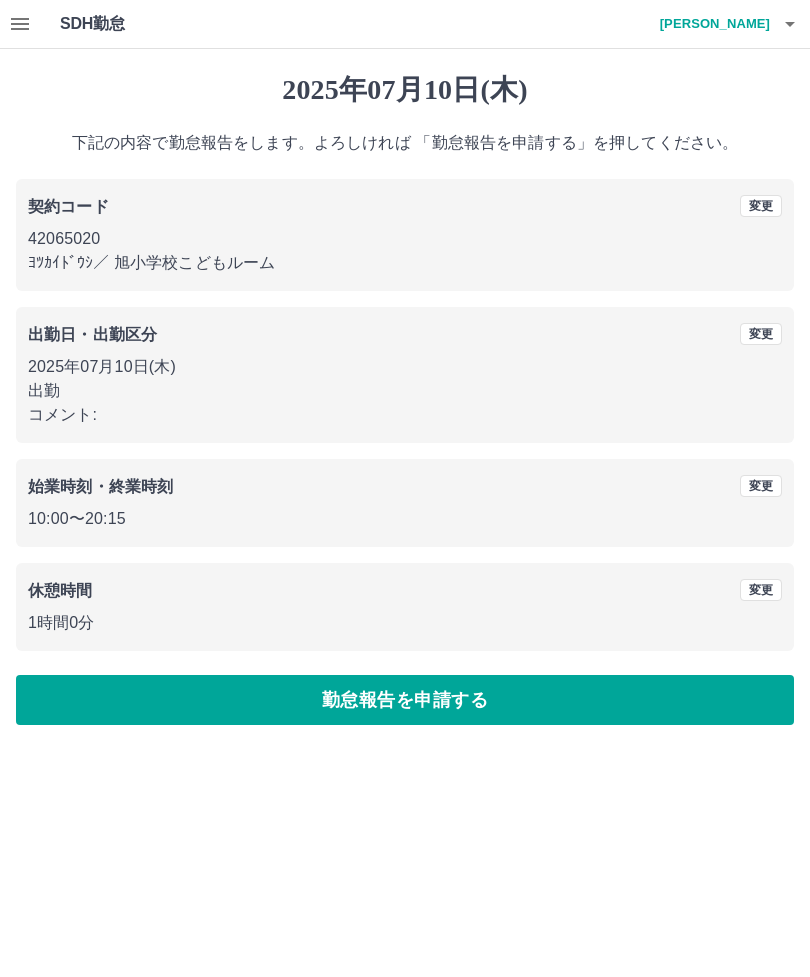 click on "勤怠報告を申請する" at bounding box center (405, 700) 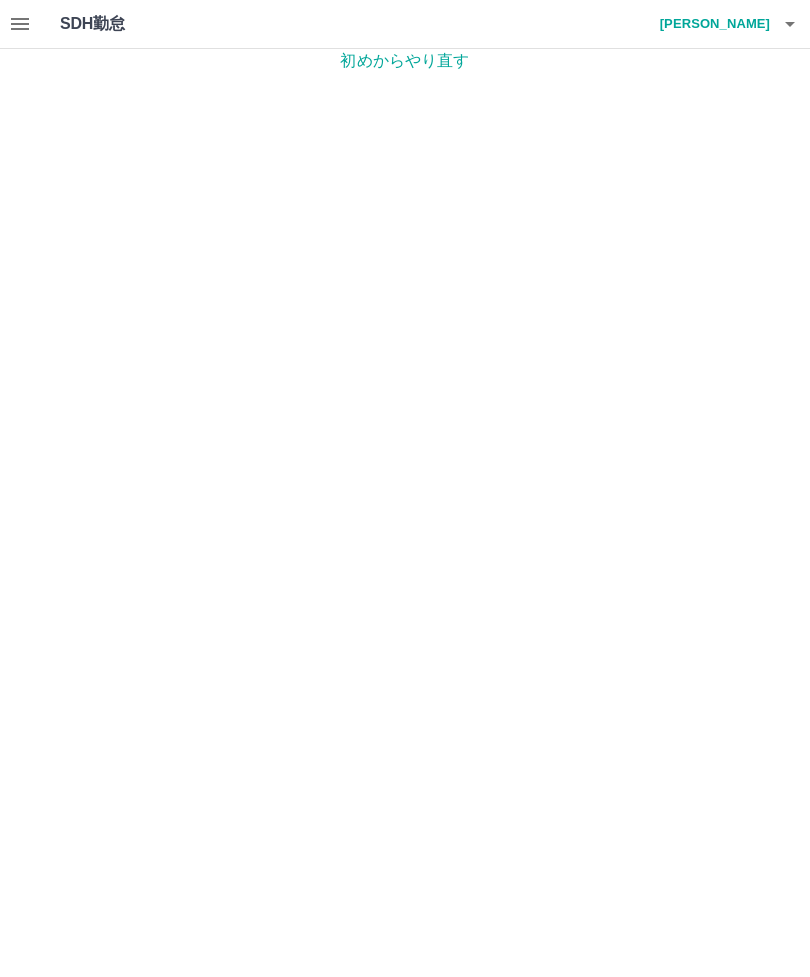 click on "SDH勤怠 前田　米蔵" at bounding box center [405, 24] 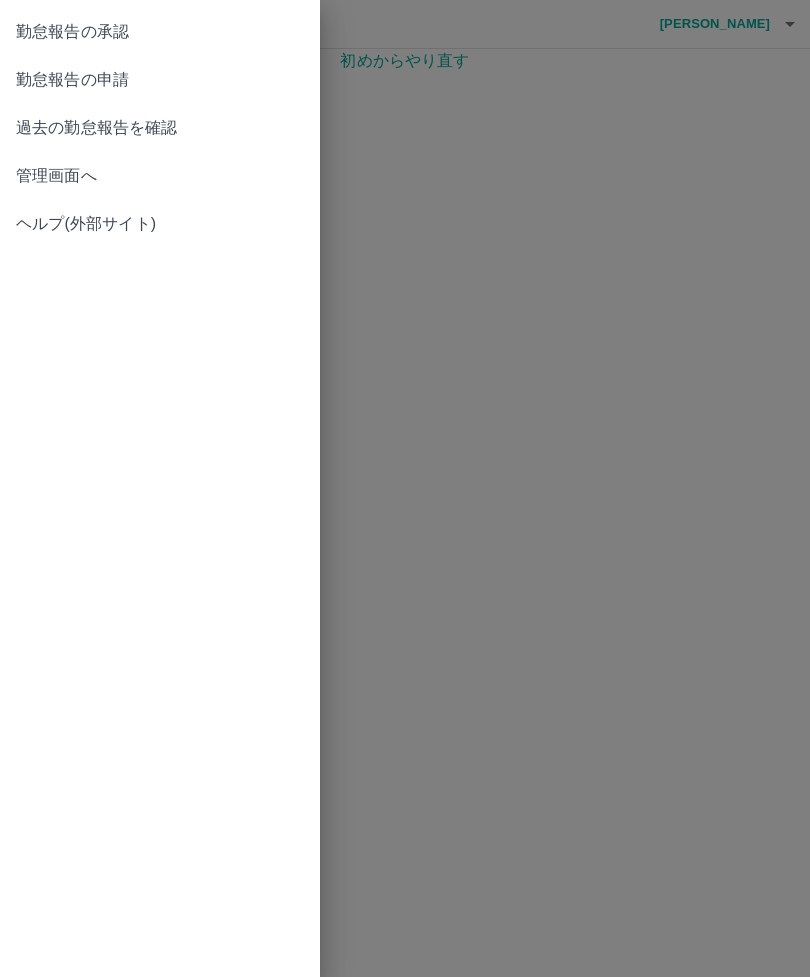 click at bounding box center (405, 488) 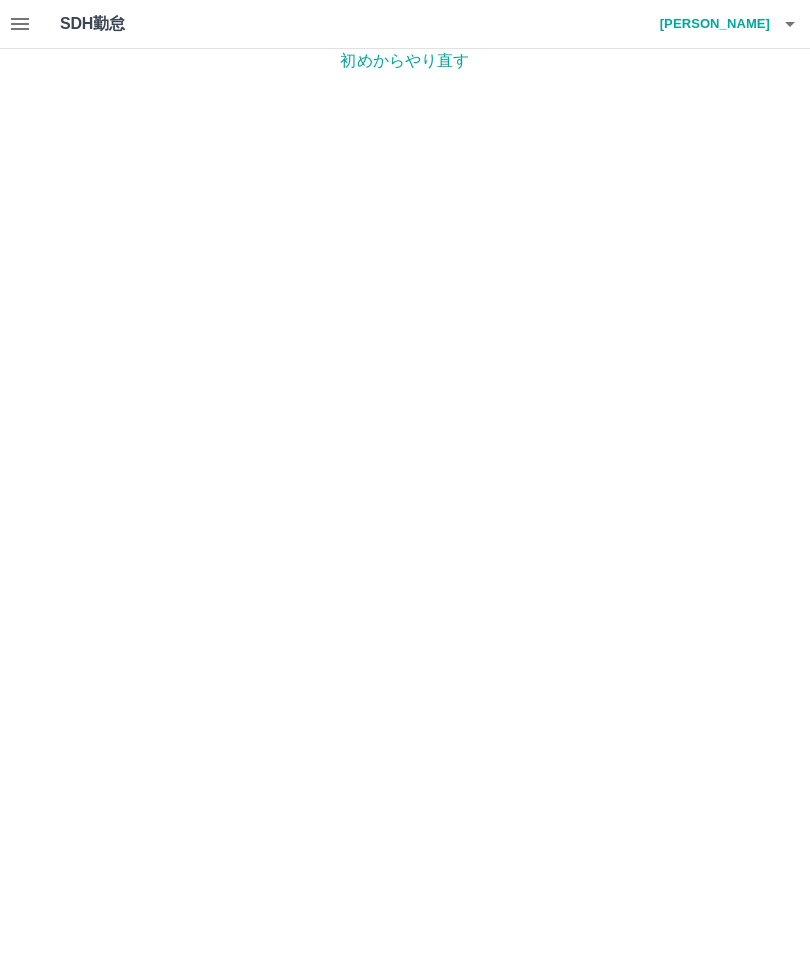 click 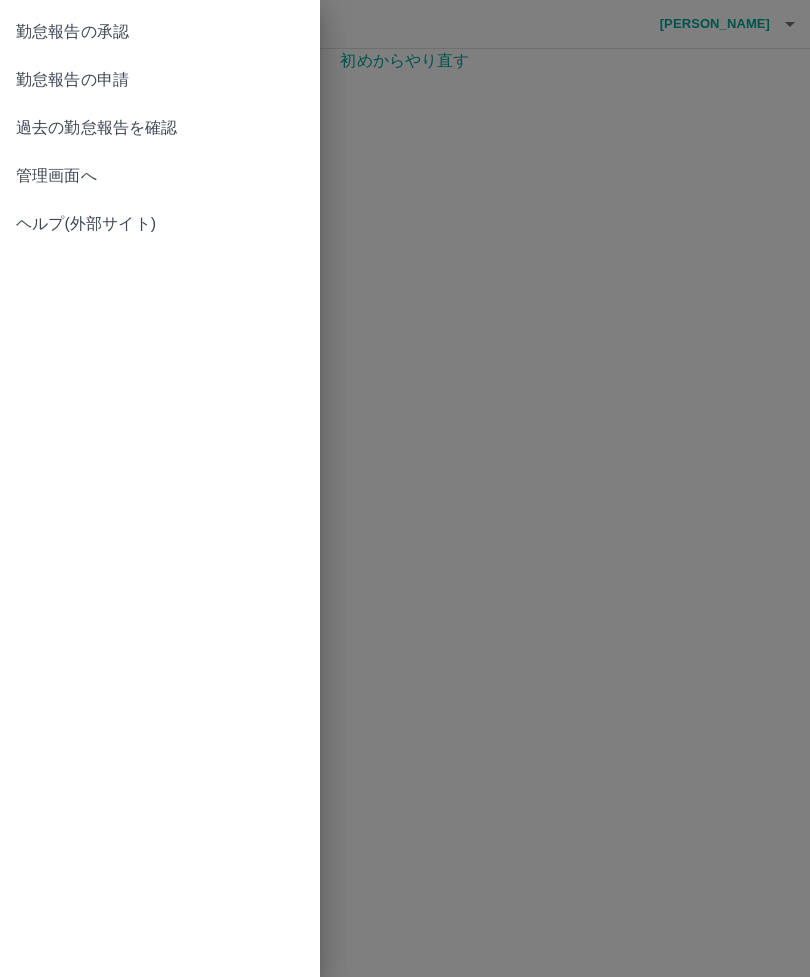 click on "勤怠報告の申請" at bounding box center (160, 80) 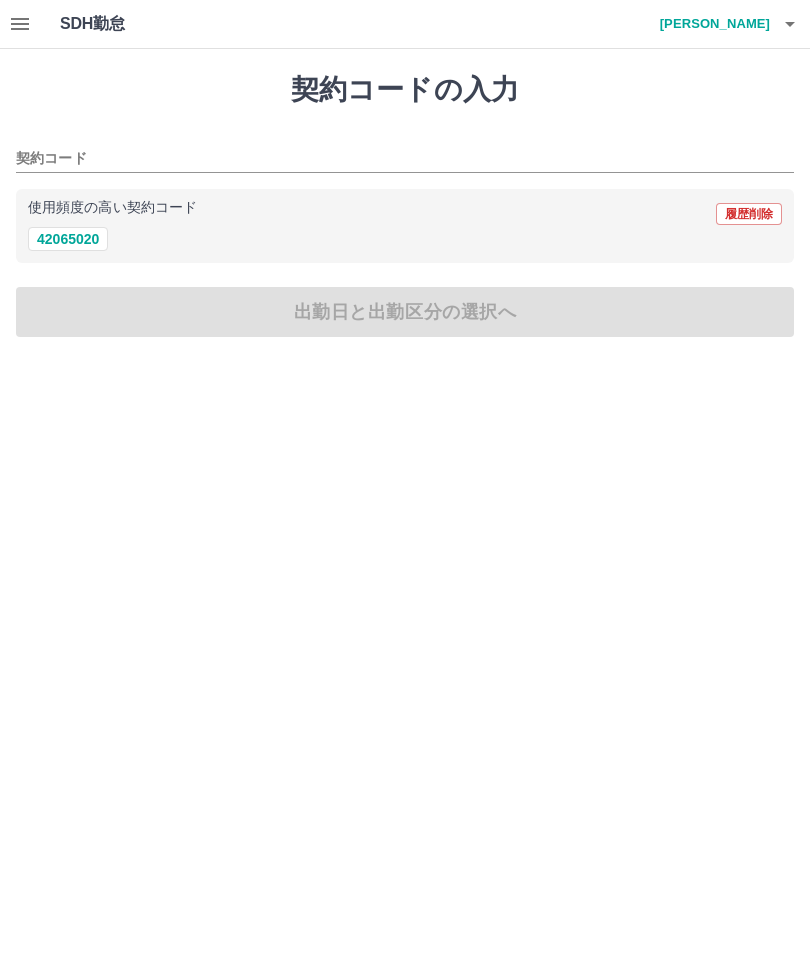 click at bounding box center [20, 24] 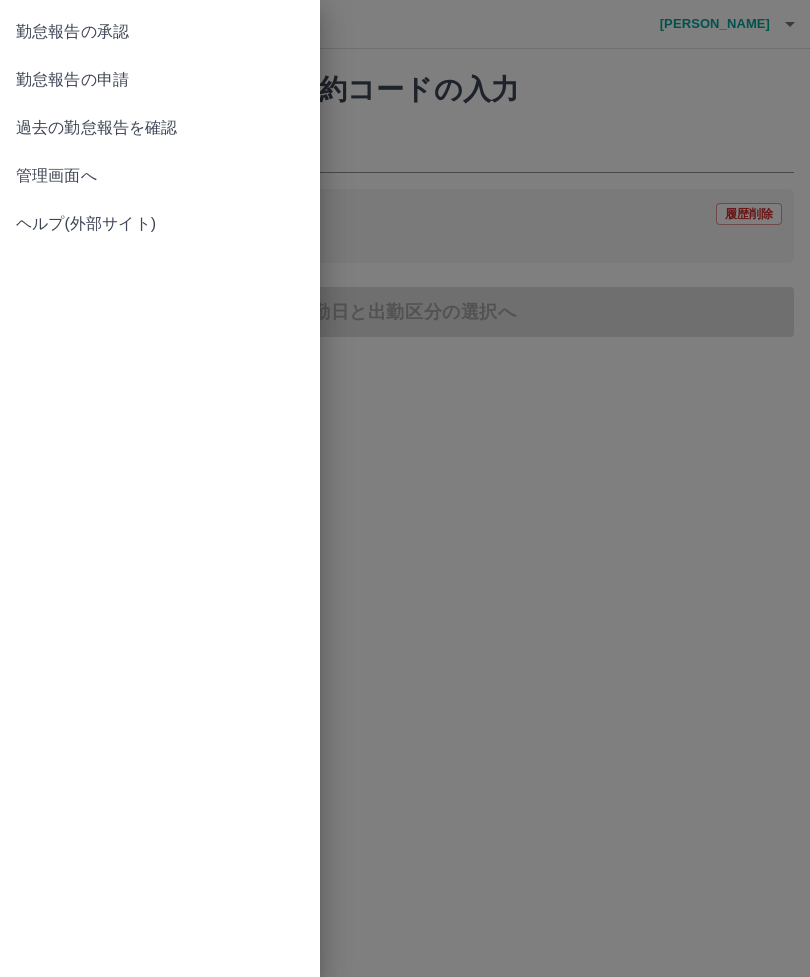 click on "勤怠報告の承認" at bounding box center [160, 32] 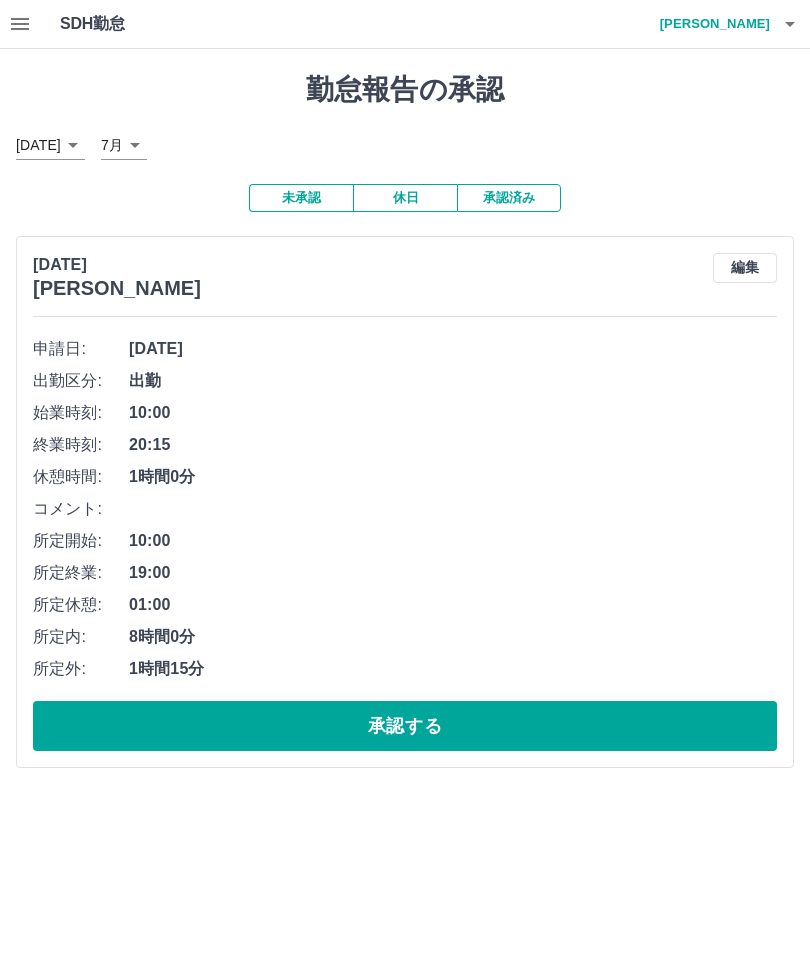 click on "SDH勤怠 前田　米蔵 勤怠報告の承認 2025年 **** 7月 * 未承認 休日 承認済み 2025年7月10日(木) 前田　米蔵 編集 申請日: 2025年7月10日(木) 出勤区分: 出勤 始業時刻: 10:00 終業時刻: 20:15 休憩時間: 1時間0分 コメント: 所定開始: 10:00 所定終業: 19:00 所定休憩: 01:00 所定内: 8時間0分 所定外: 1時間15分 承認する SDH勤怠" at bounding box center [405, 396] 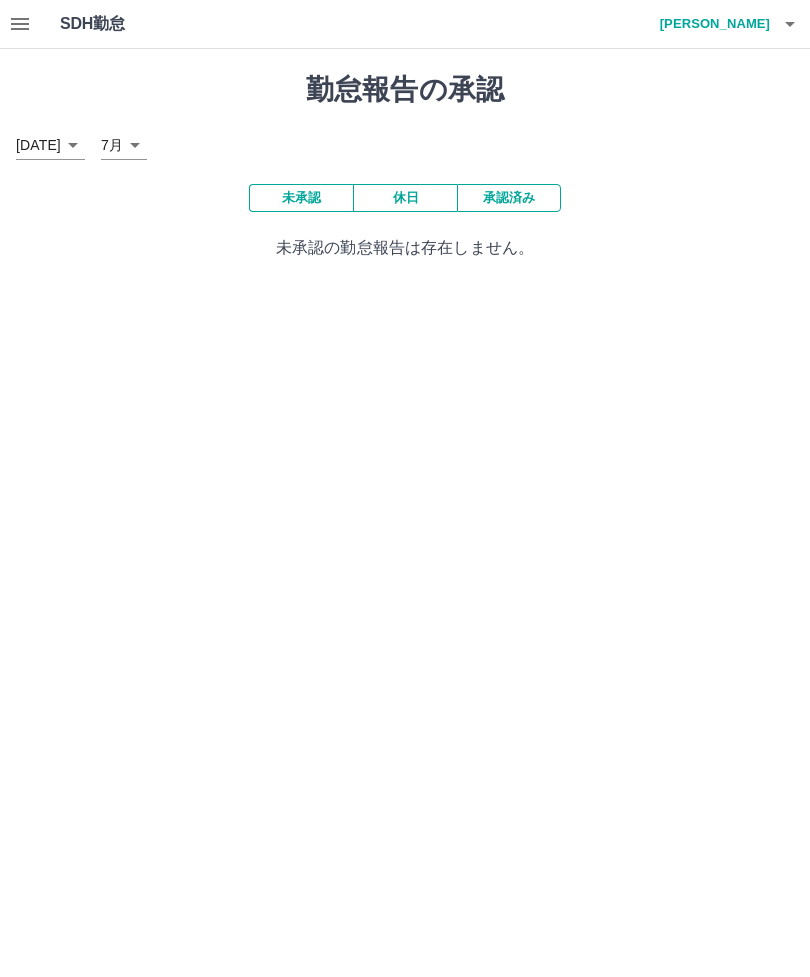 click on "承認済み" at bounding box center [509, 198] 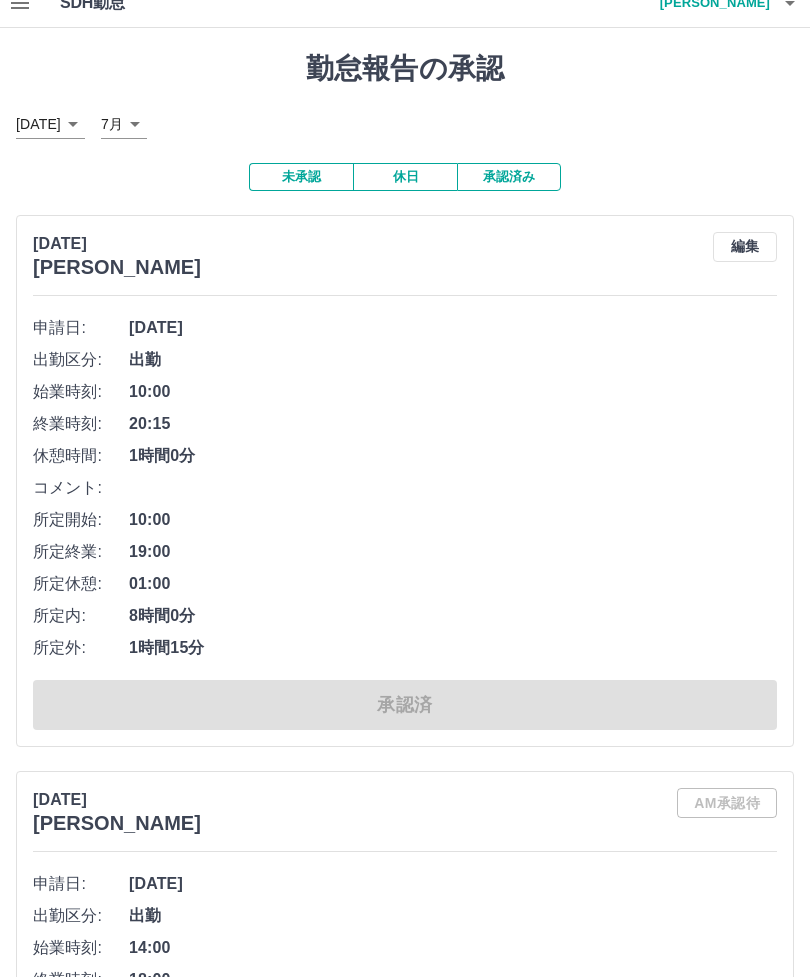 scroll, scrollTop: 0, scrollLeft: 0, axis: both 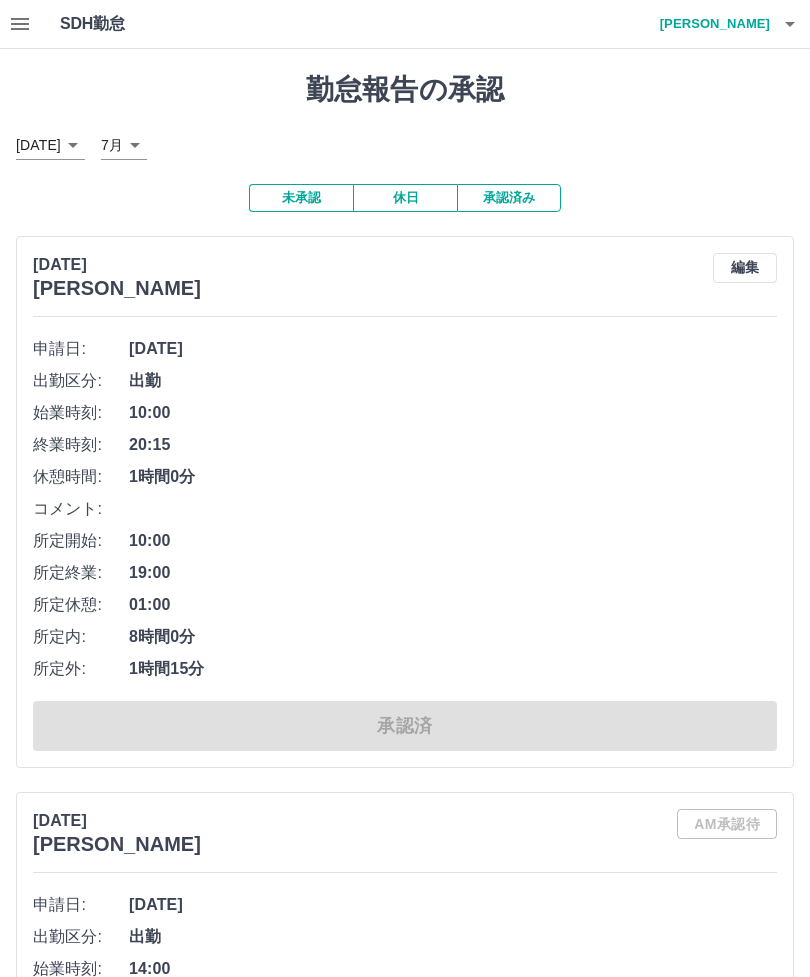 click on "未承認" at bounding box center (301, 198) 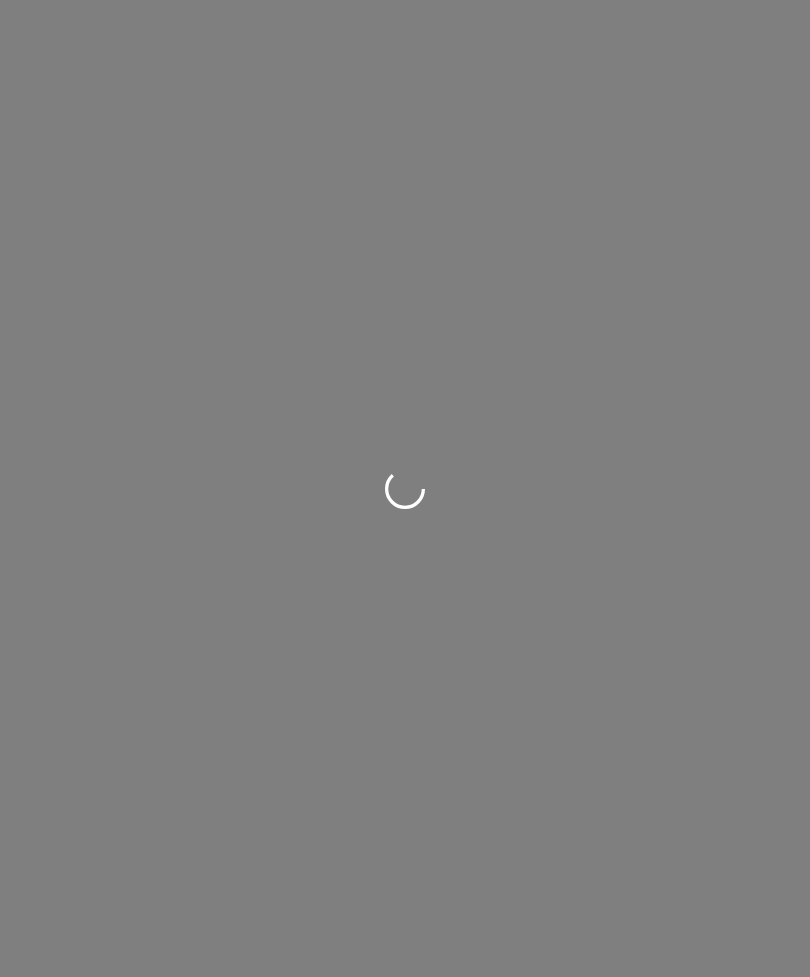 scroll, scrollTop: 0, scrollLeft: 0, axis: both 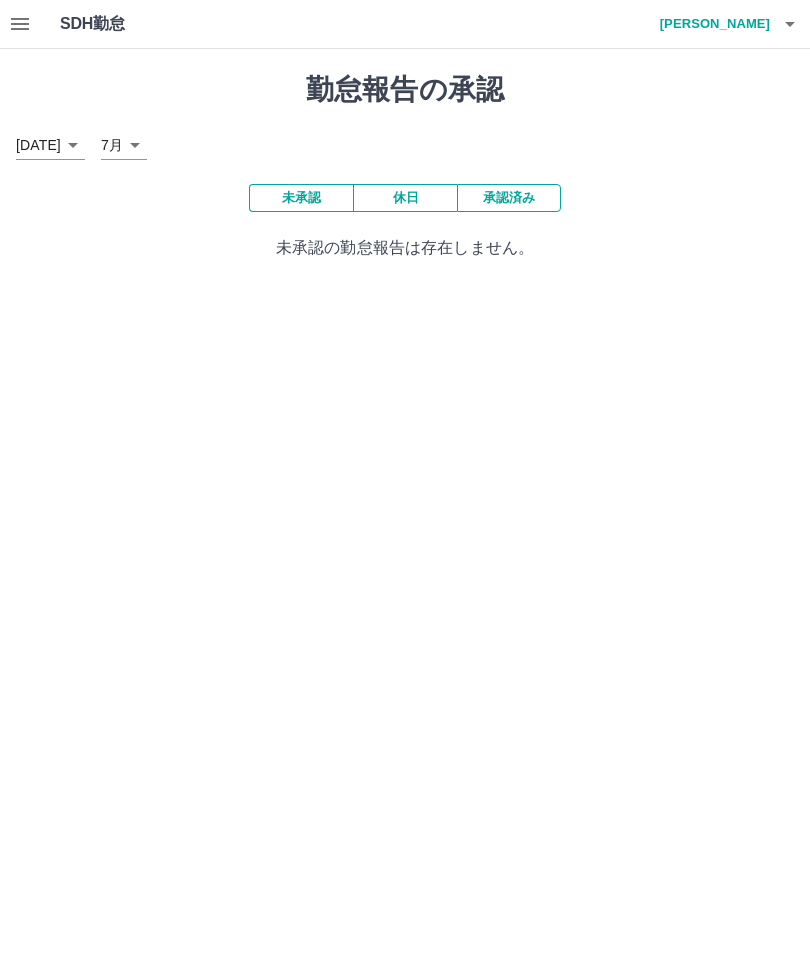 click 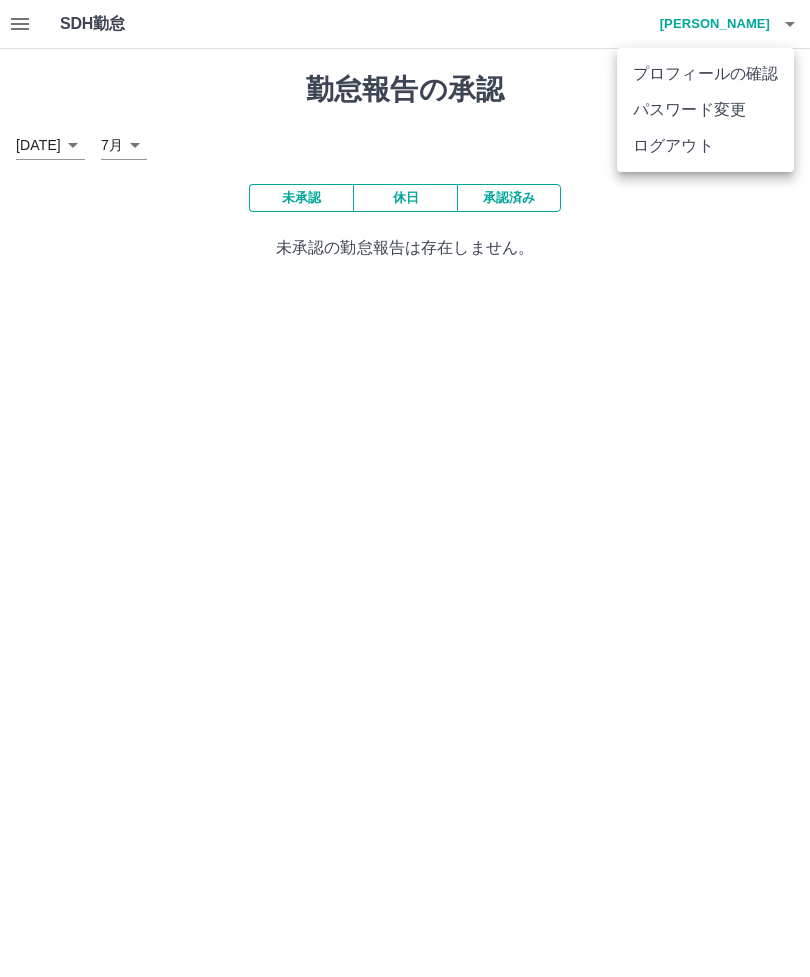 click on "ログアウト" at bounding box center (705, 146) 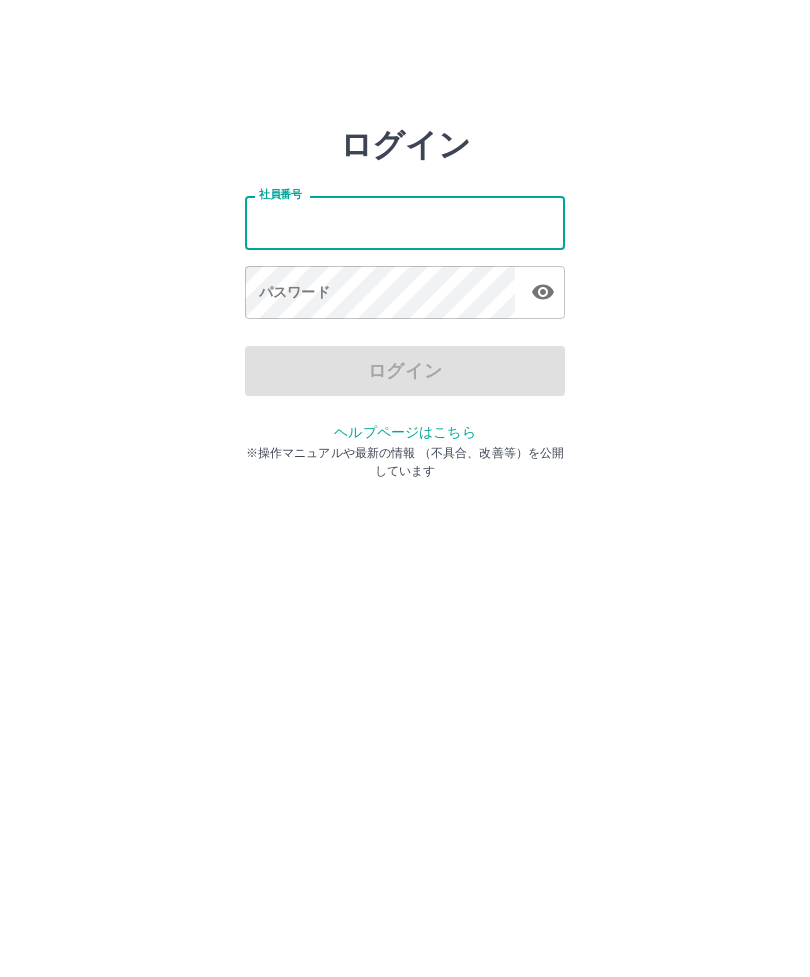 scroll, scrollTop: 0, scrollLeft: 0, axis: both 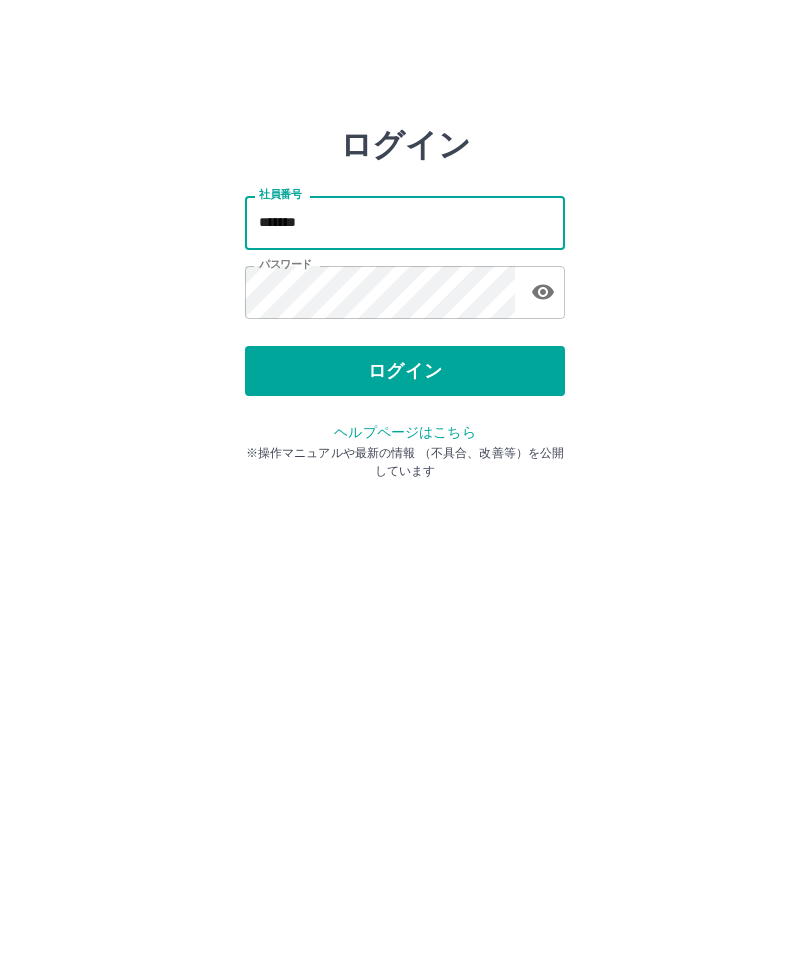 click on "ログイン" at bounding box center (405, 371) 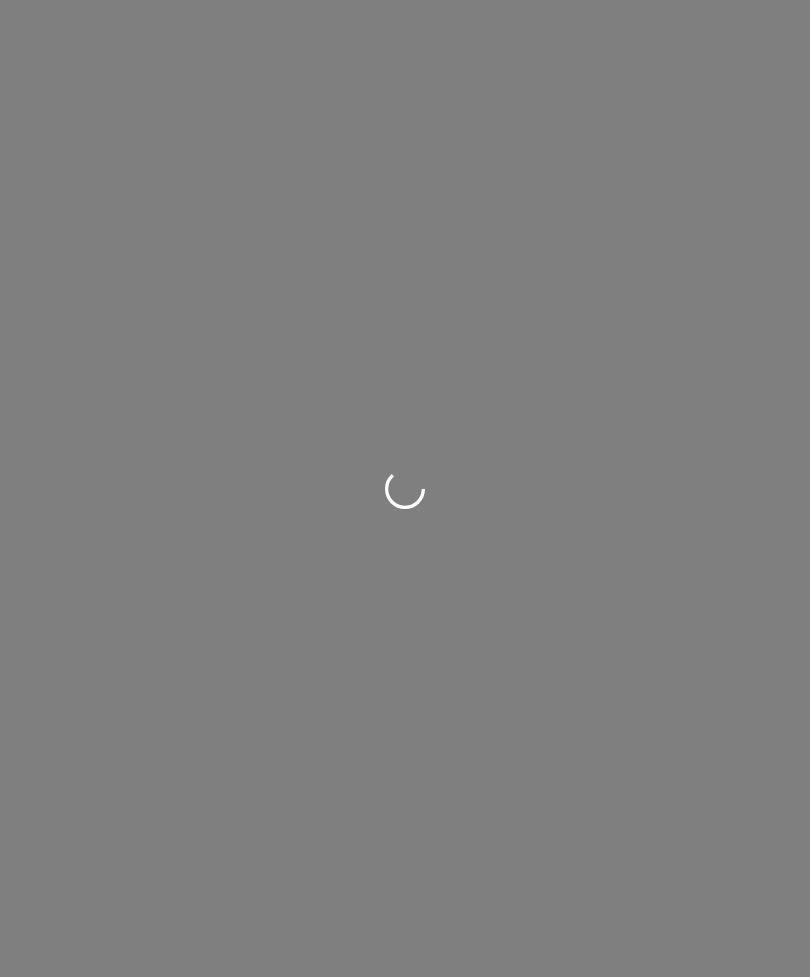 scroll, scrollTop: 0, scrollLeft: 0, axis: both 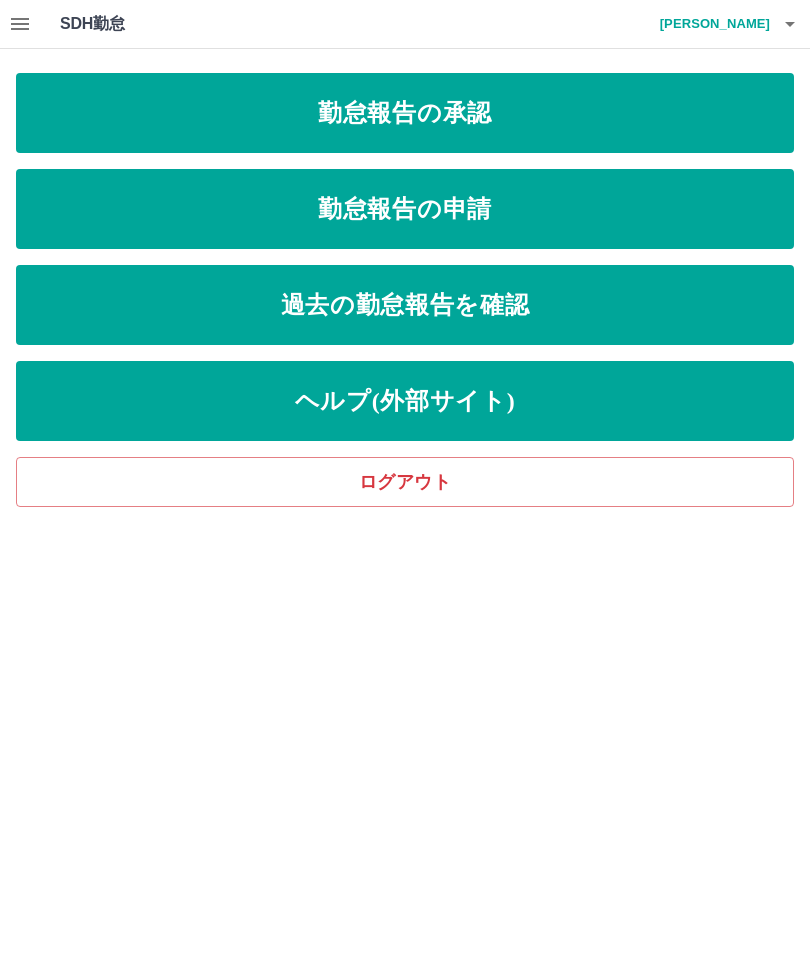 click on "過去の勤怠報告を確認" at bounding box center [405, 305] 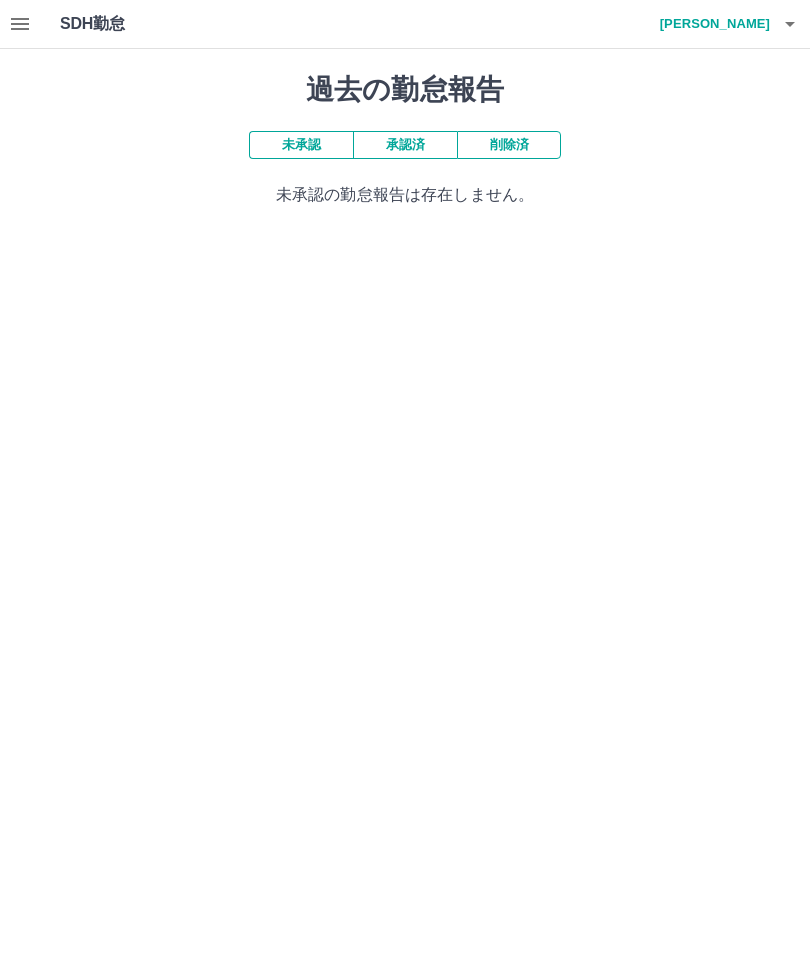 click on "承認済" at bounding box center [405, 145] 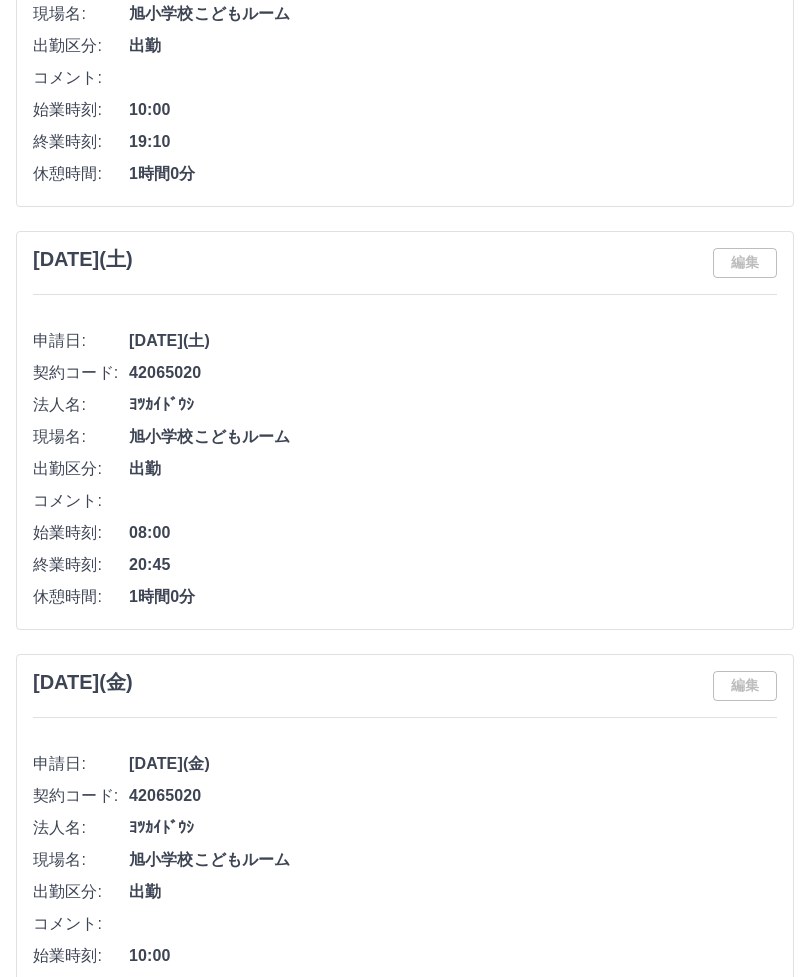 scroll, scrollTop: 1645, scrollLeft: 0, axis: vertical 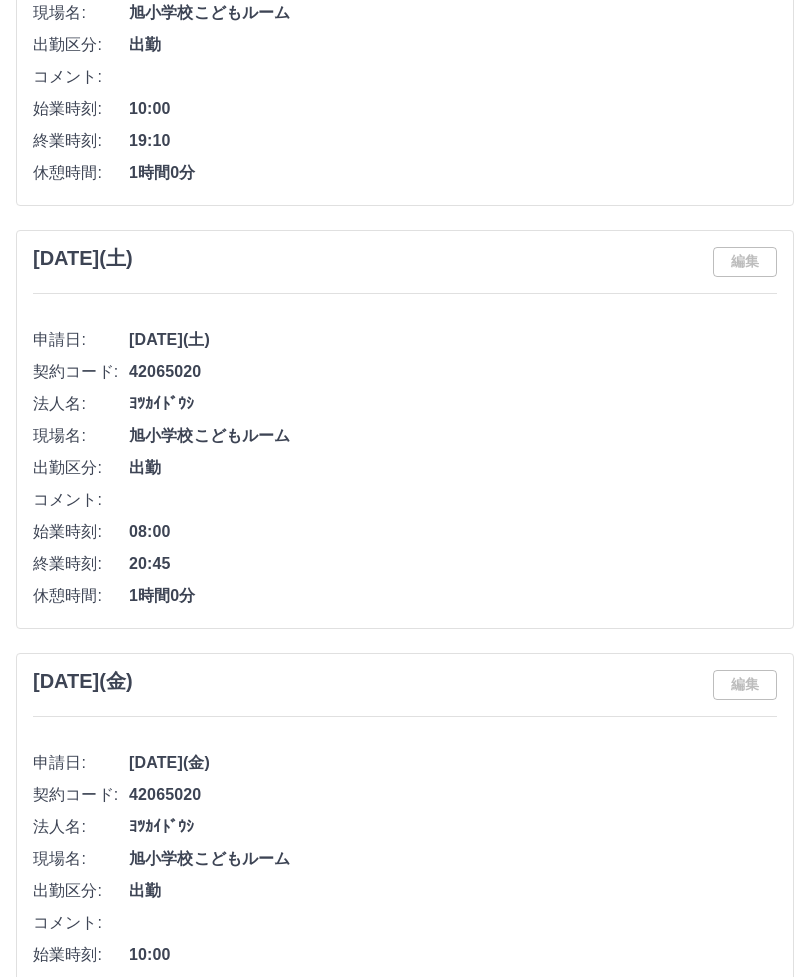 click on "編集" at bounding box center (745, 262) 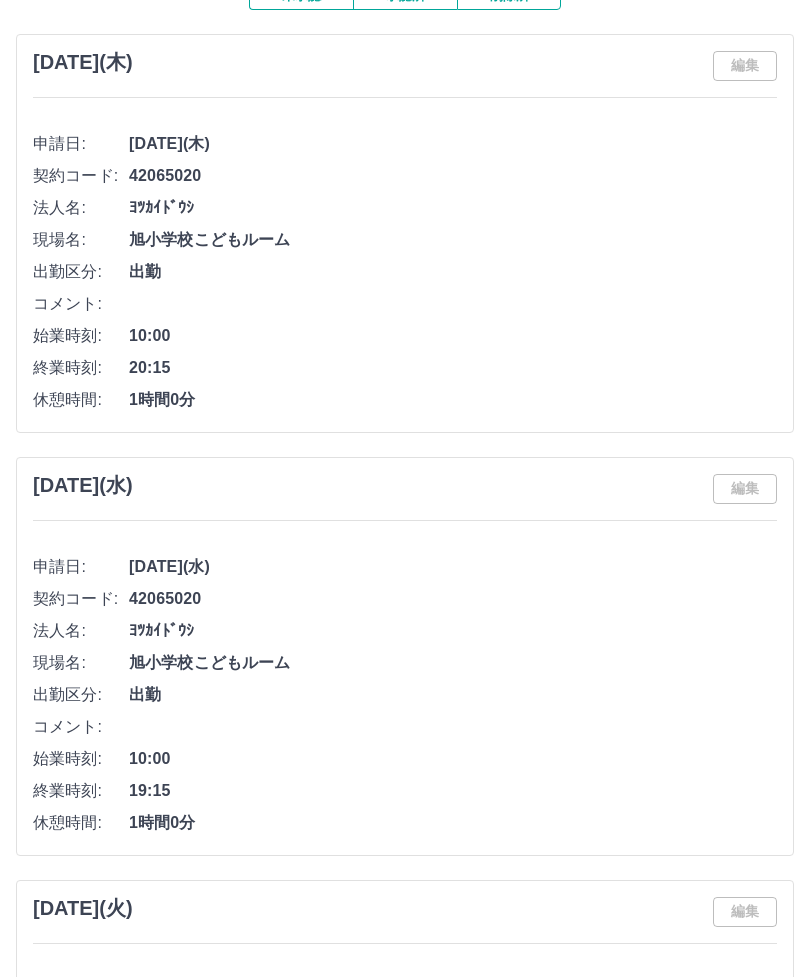scroll, scrollTop: 0, scrollLeft: 0, axis: both 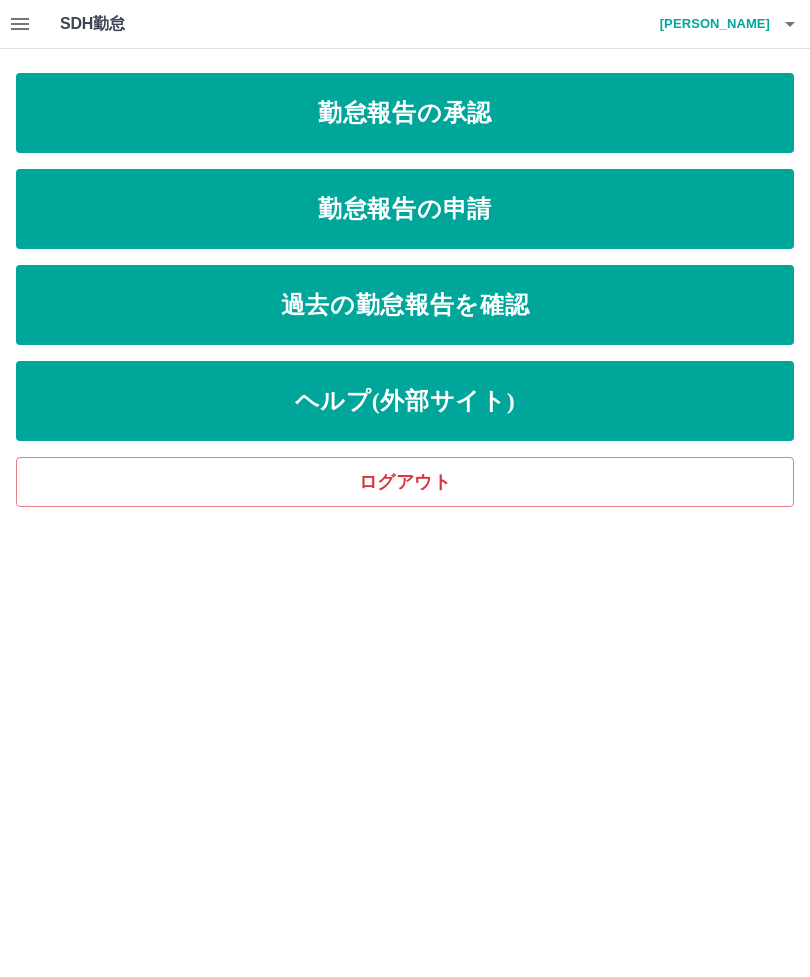 click on "勤怠報告の申請" at bounding box center (405, 209) 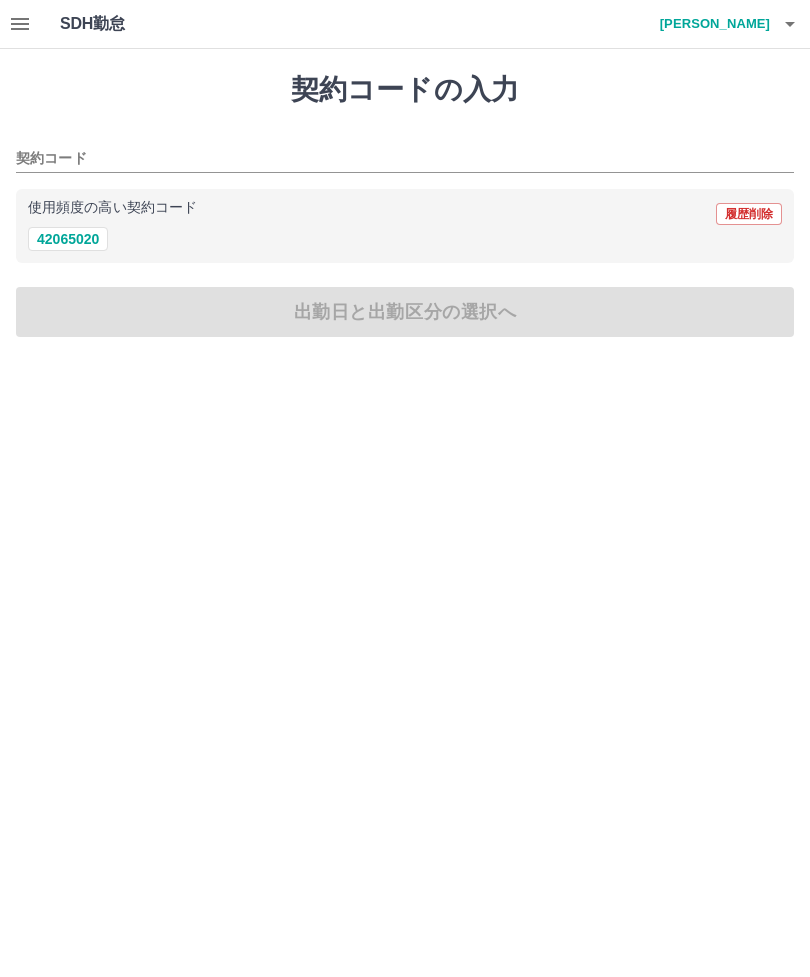 click on "42065020" at bounding box center [68, 239] 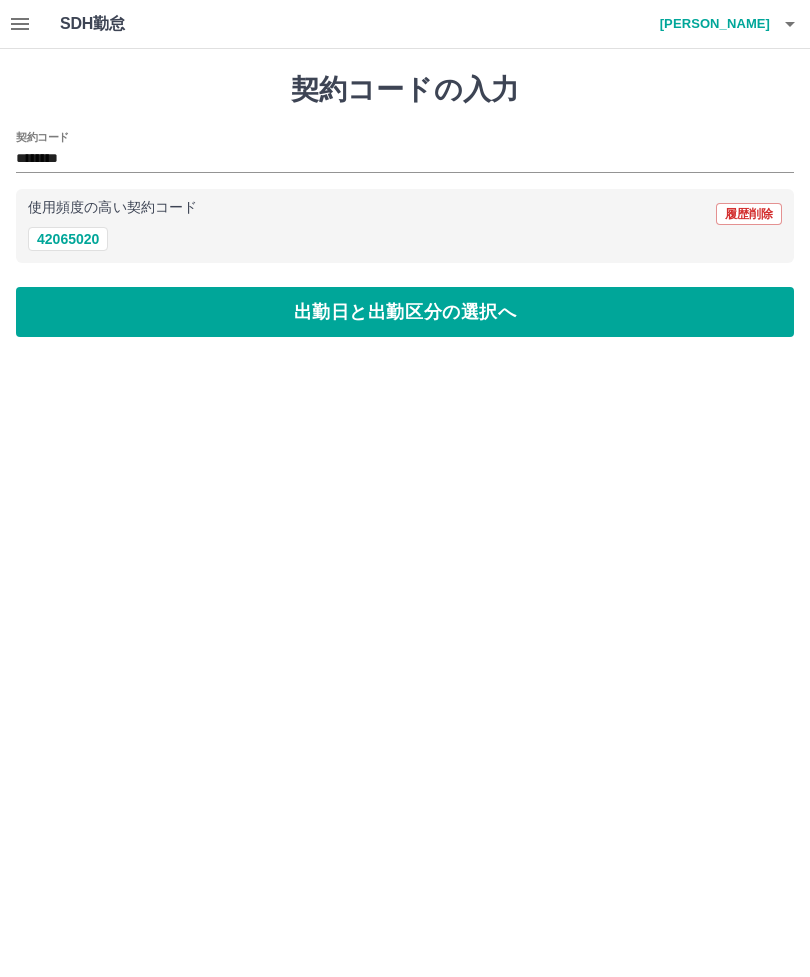 click on "出勤日と出勤区分の選択へ" at bounding box center [405, 312] 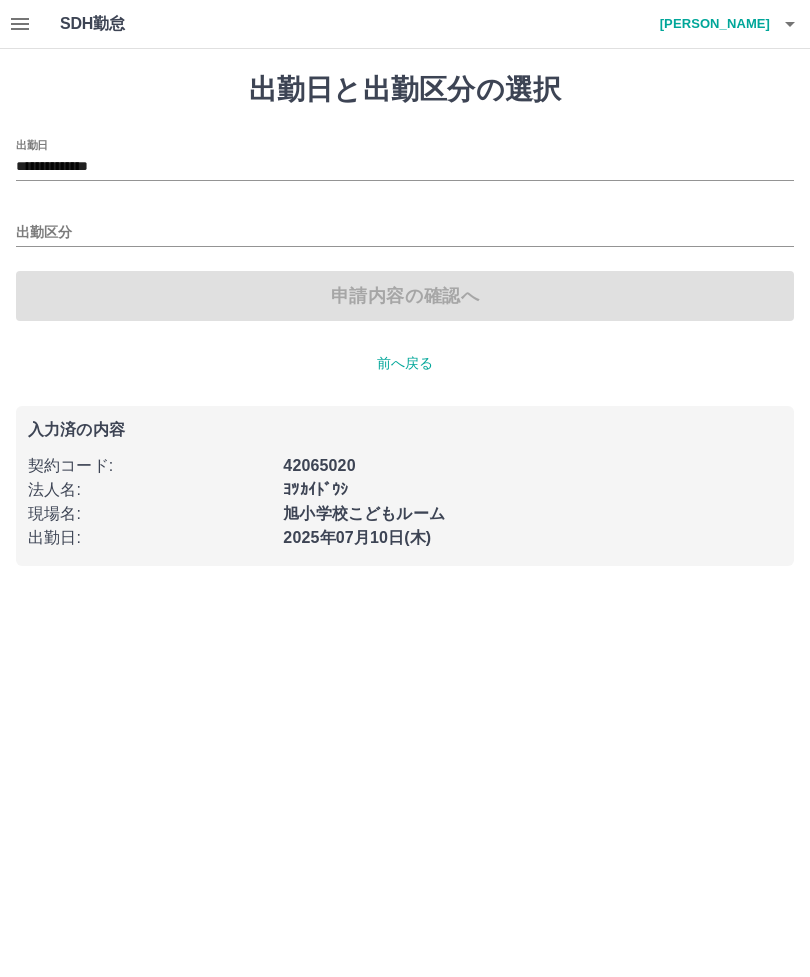 click on "**********" at bounding box center [405, 167] 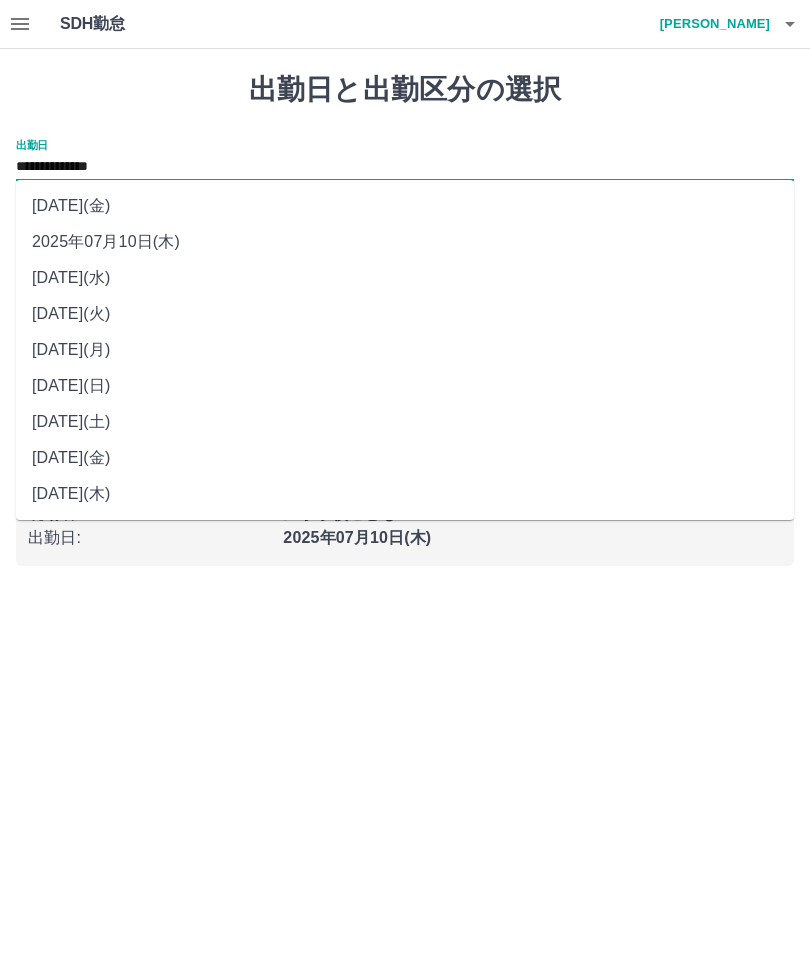 click on "2025年07月05日(土)" at bounding box center (405, 422) 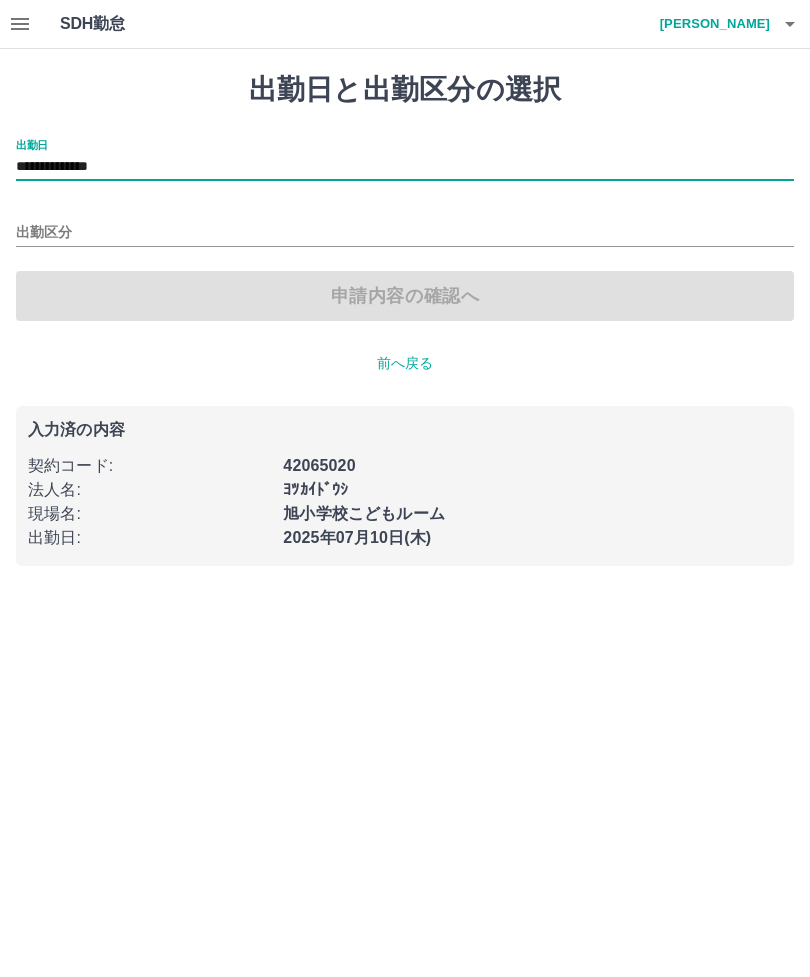 click on "出勤区分" at bounding box center (405, 233) 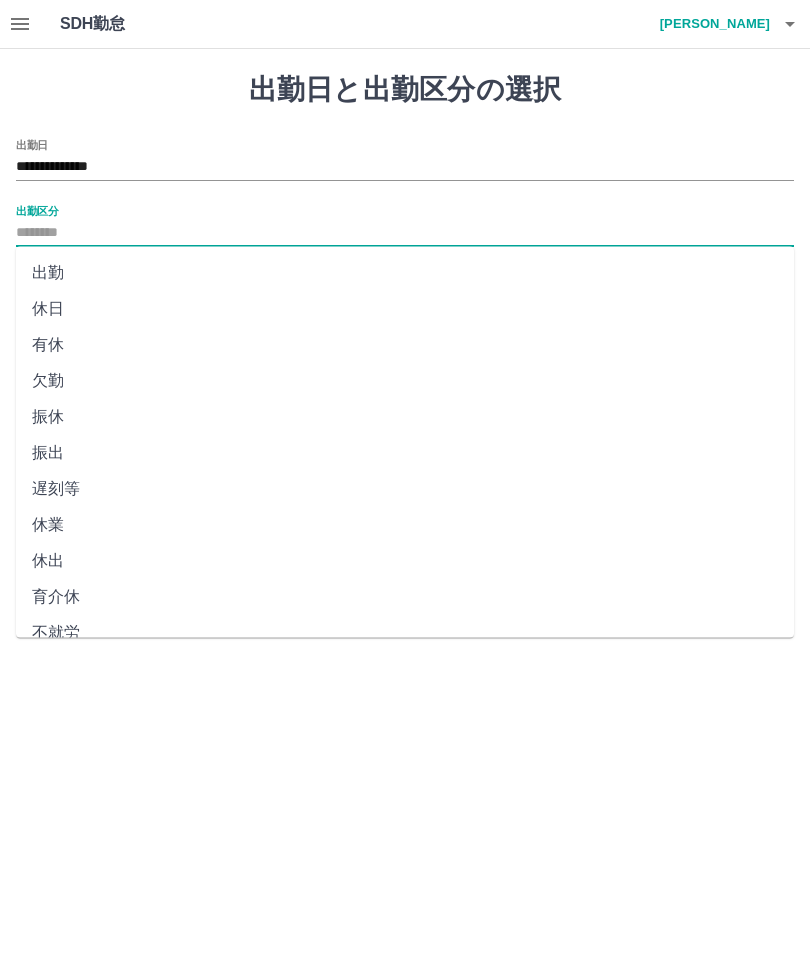click on "休出" at bounding box center (405, 561) 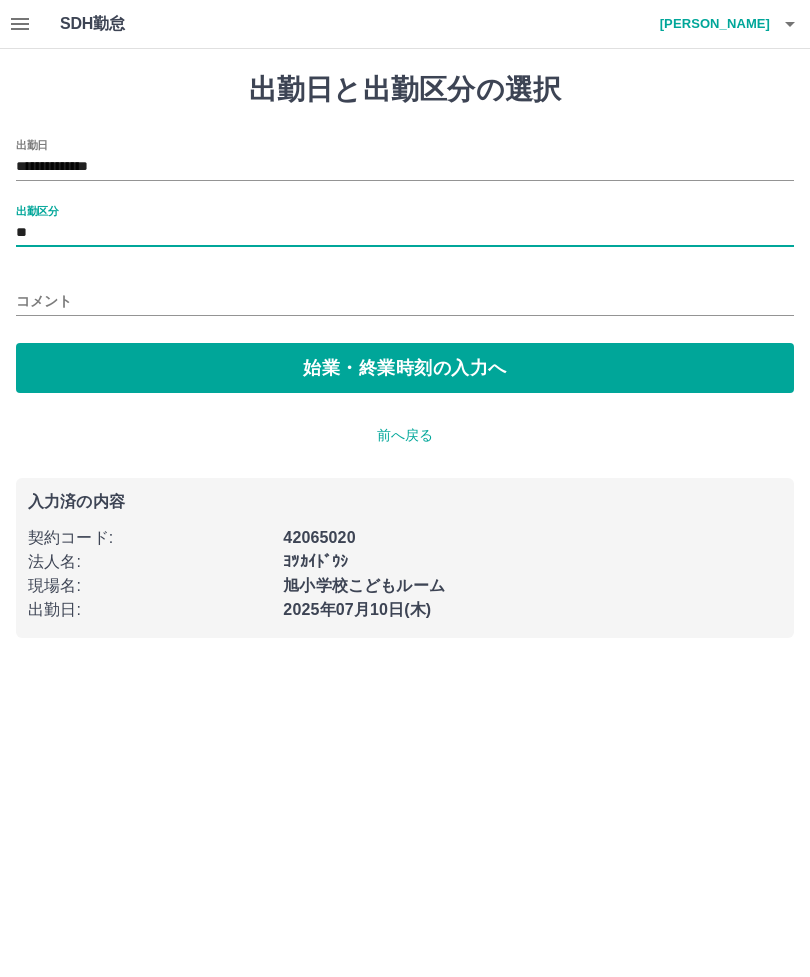 click on "始業・終業時刻の入力へ" at bounding box center (405, 368) 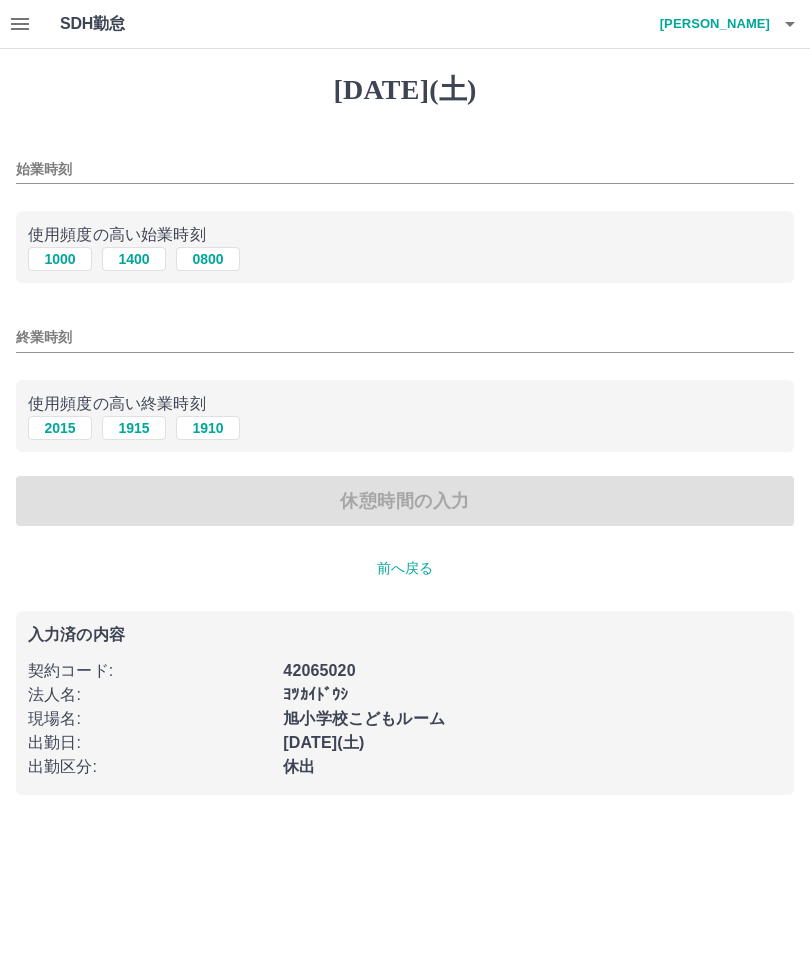 click on "始業時刻" at bounding box center (405, 169) 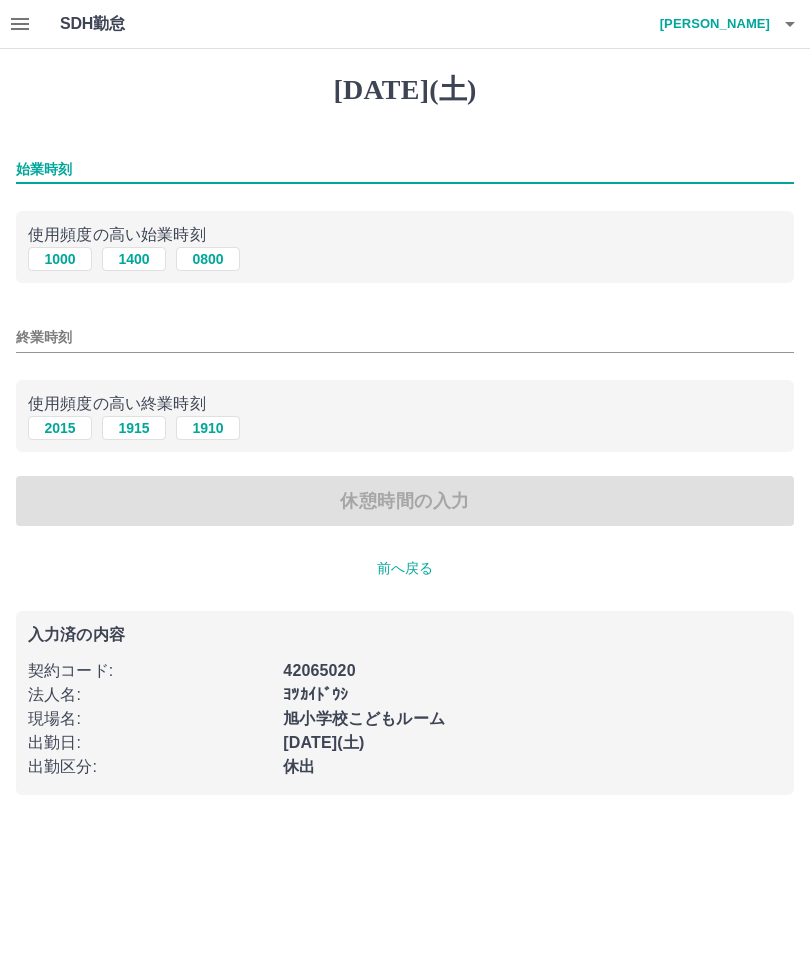 type on "*" 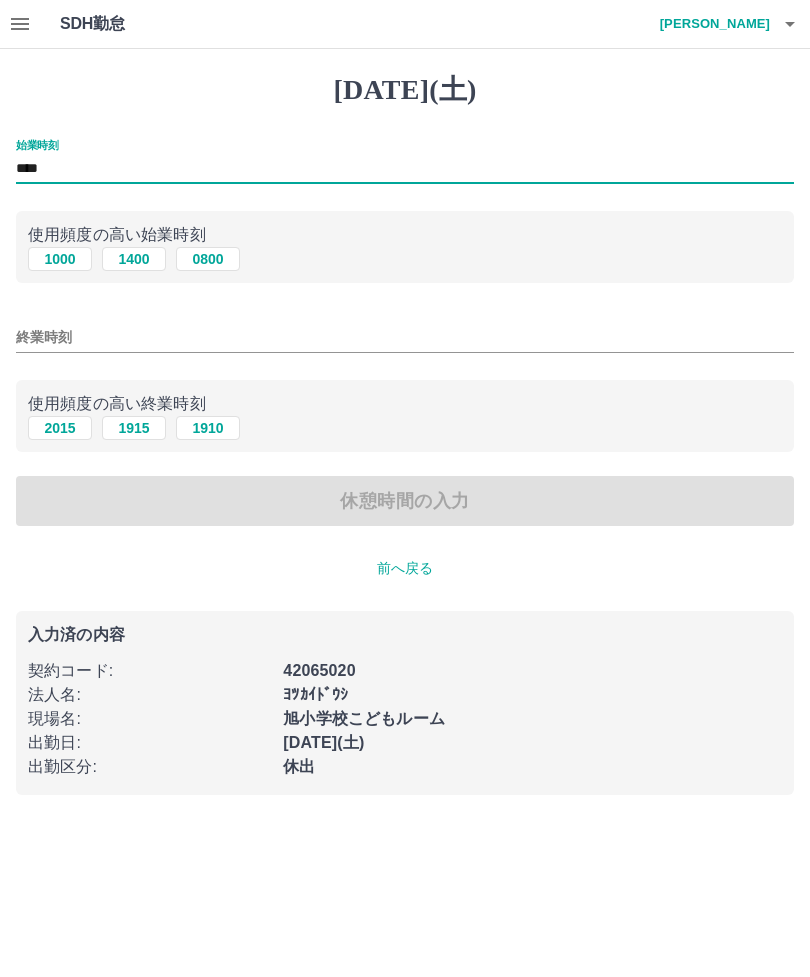 type on "****" 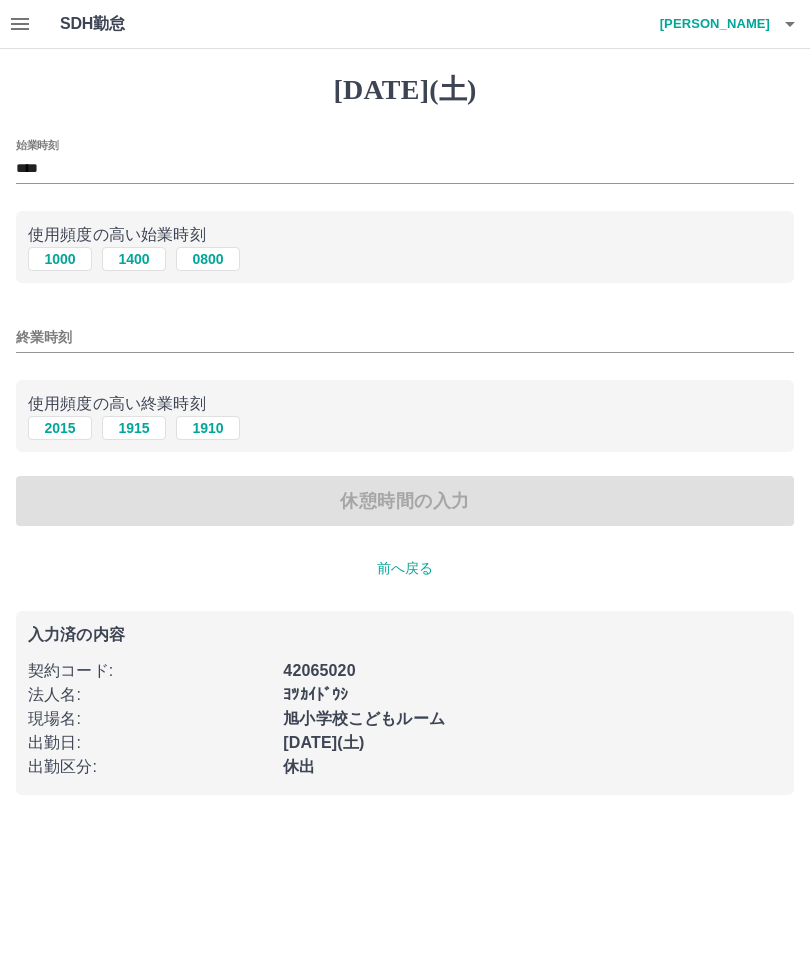 click on "終業時刻" at bounding box center [405, 337] 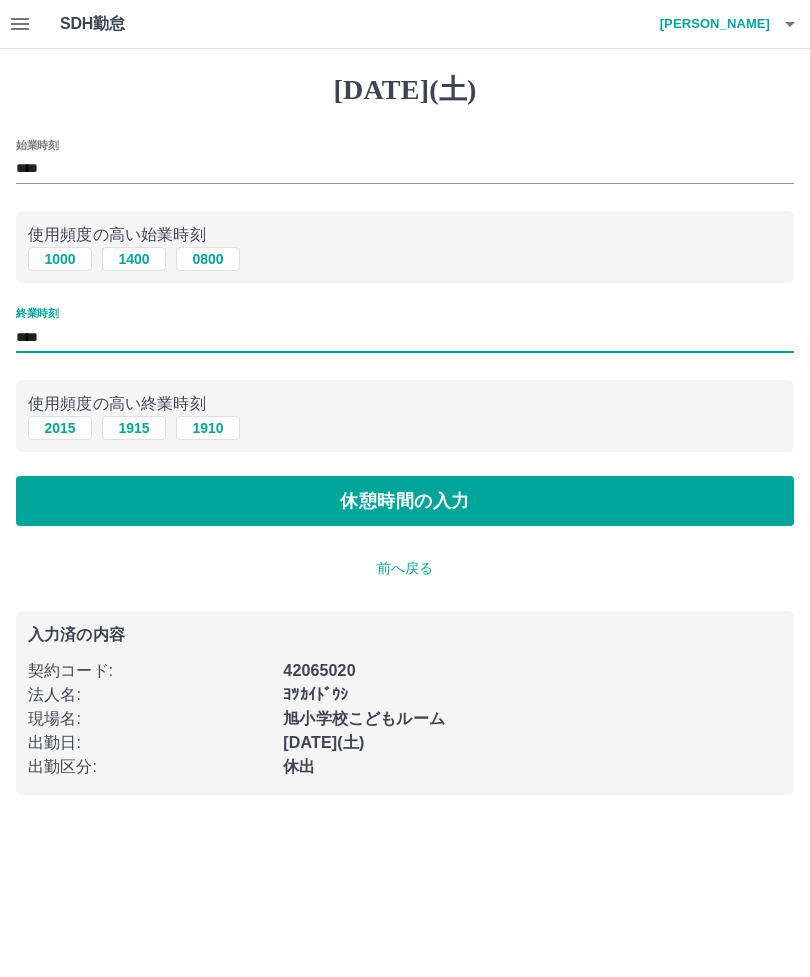type on "****" 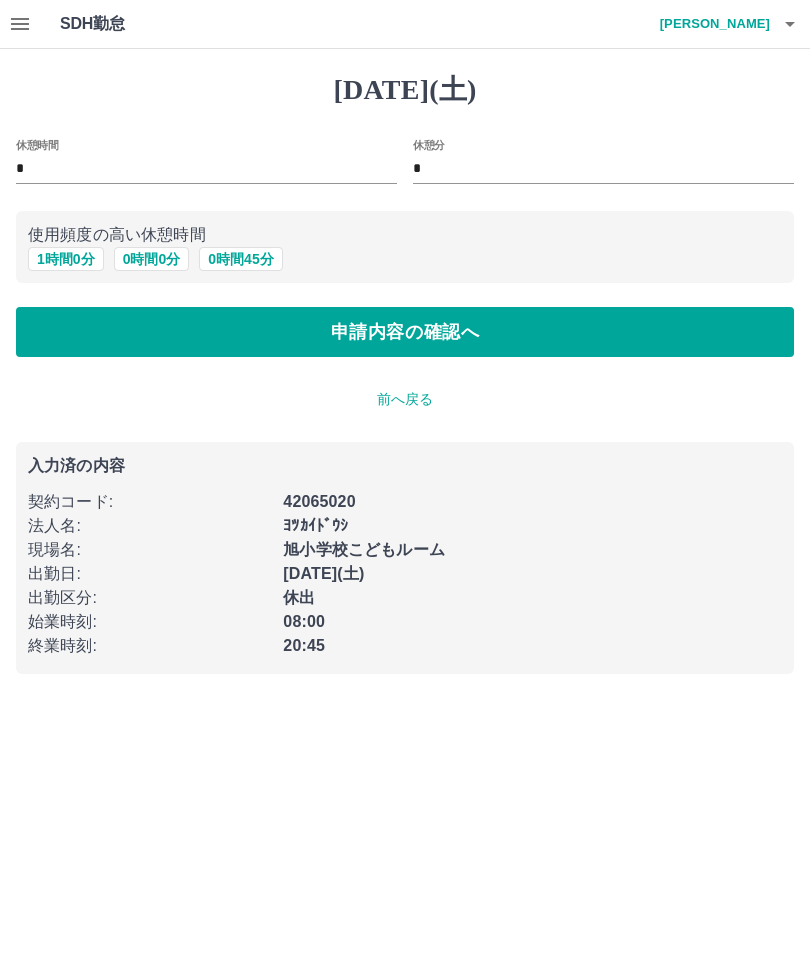 click on "1 時間 0 分" at bounding box center [66, 259] 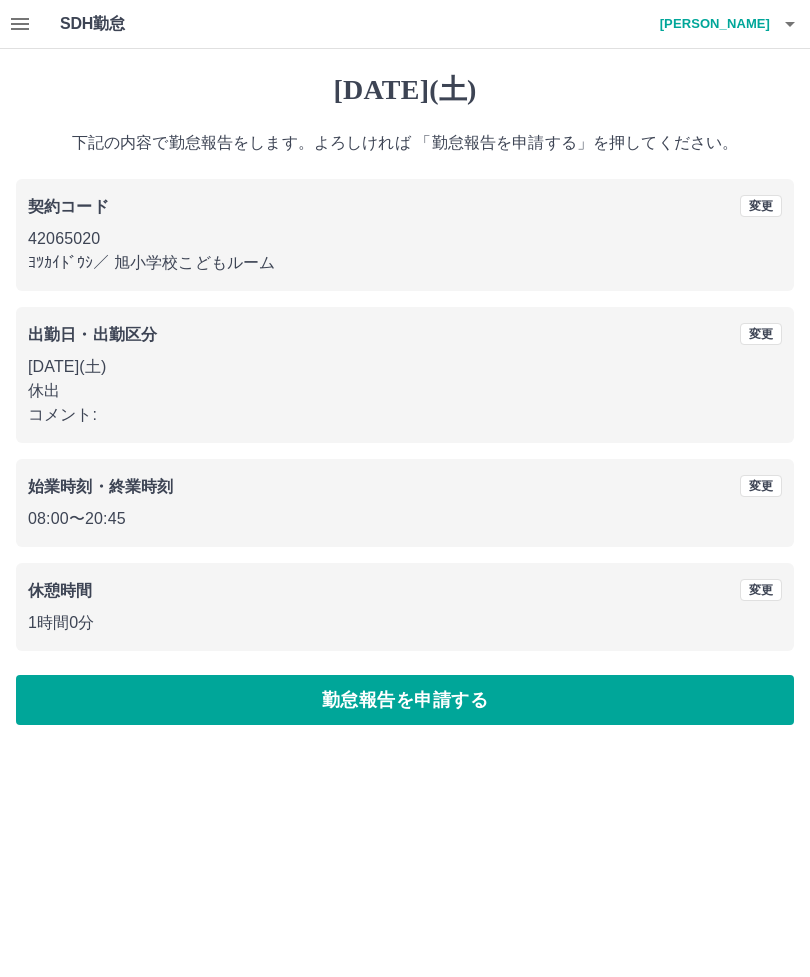 click 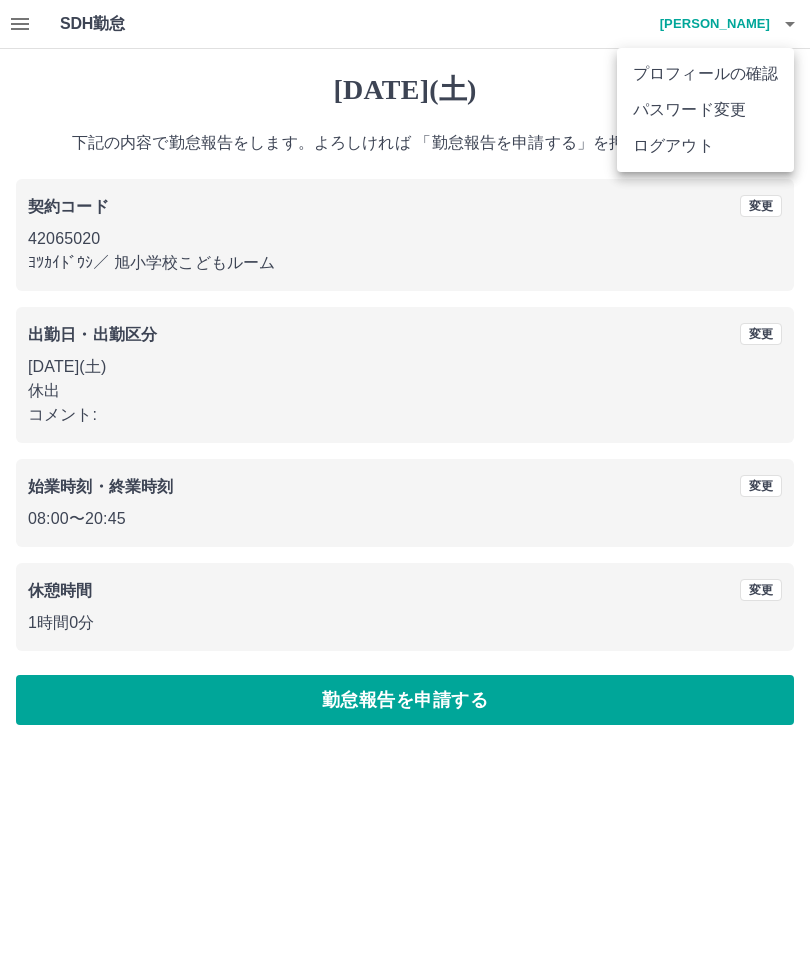 click on "ログアウト" at bounding box center [705, 146] 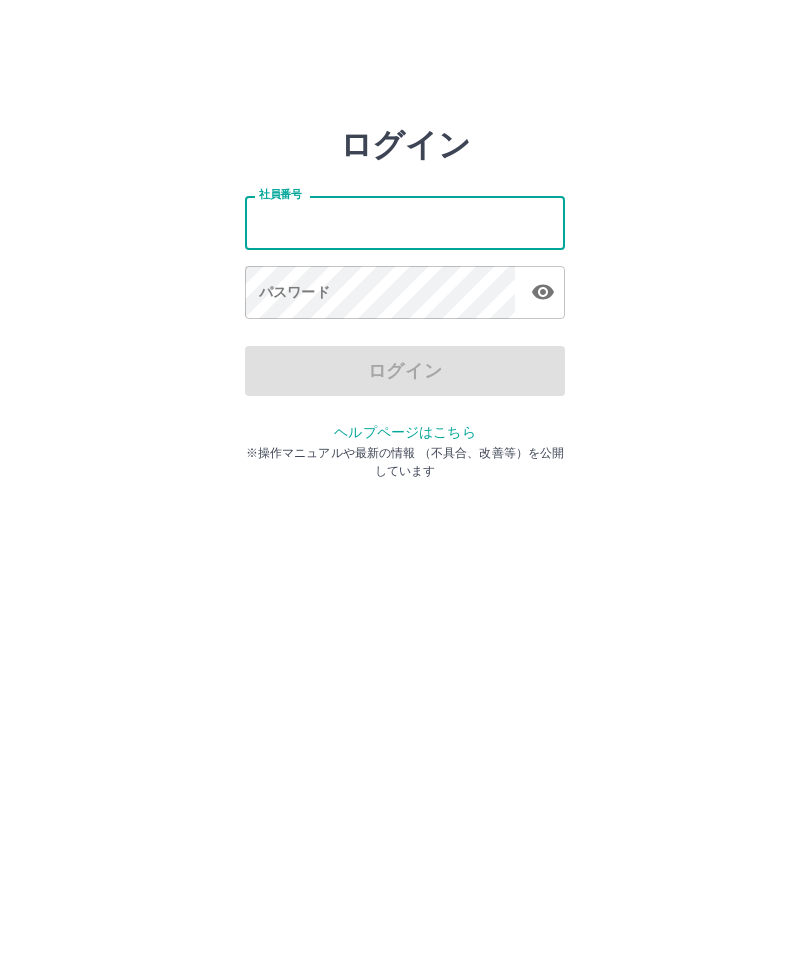 scroll, scrollTop: 0, scrollLeft: 0, axis: both 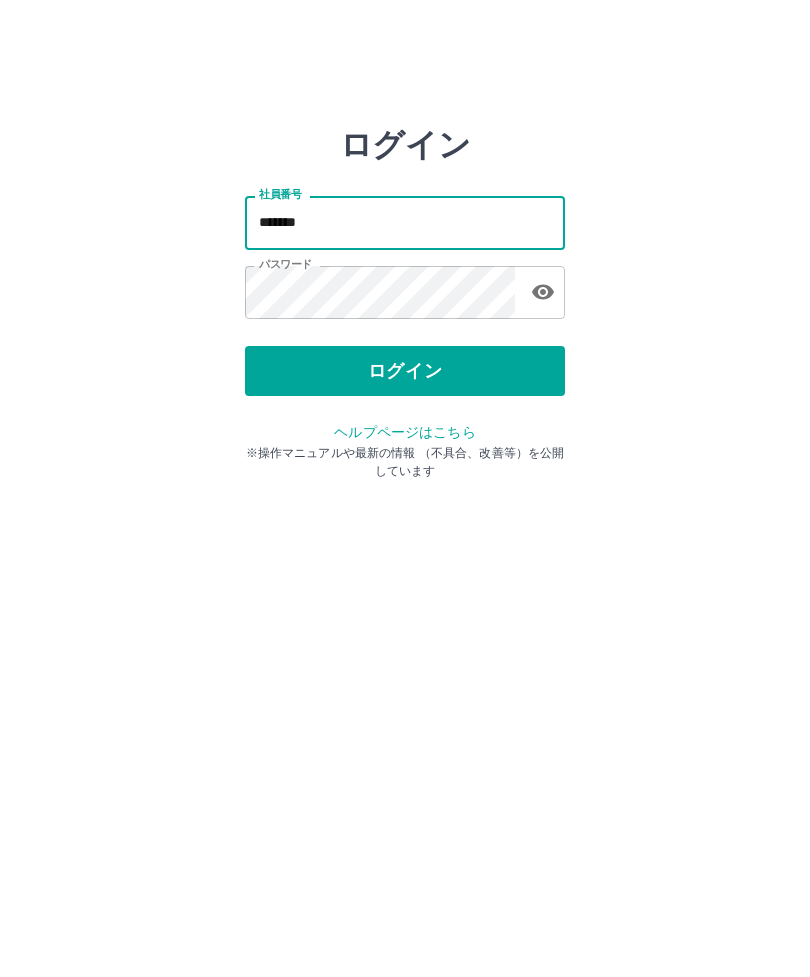 click on "ログイン" at bounding box center (405, 371) 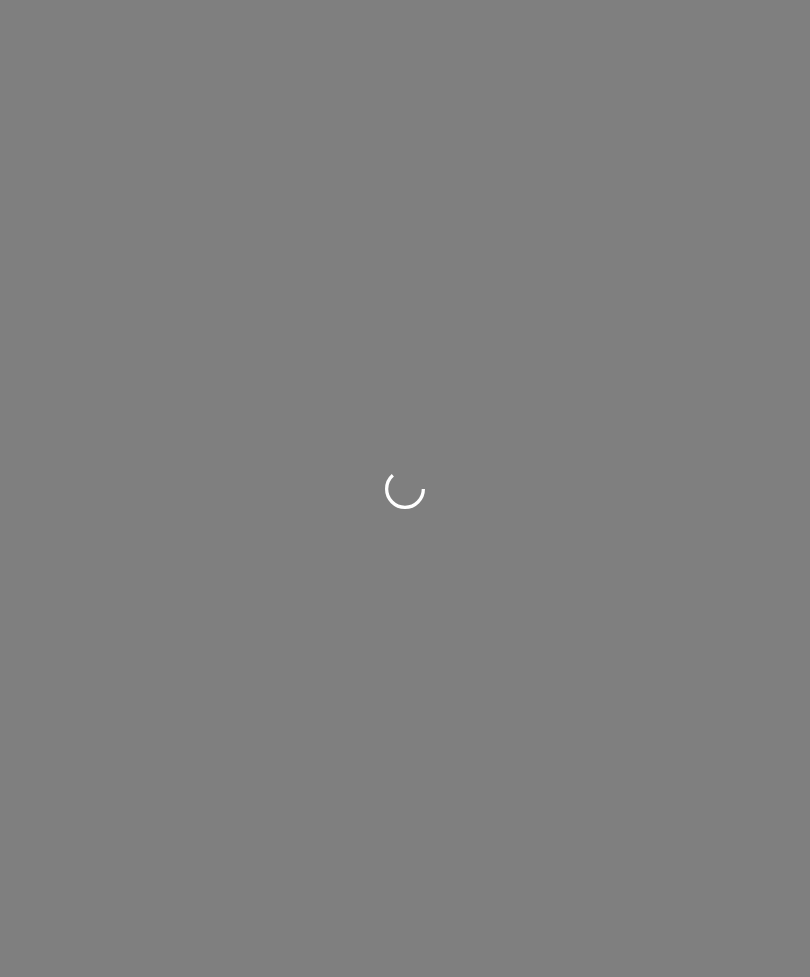 scroll, scrollTop: 0, scrollLeft: 0, axis: both 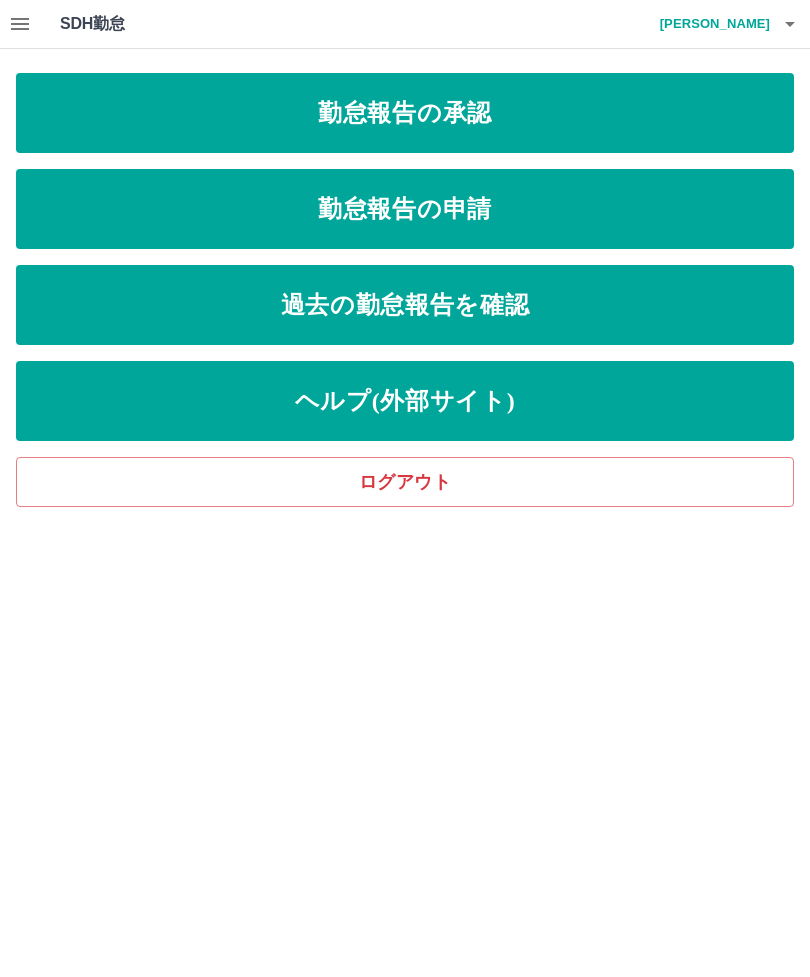 click on "過去の勤怠報告を確認" at bounding box center (405, 305) 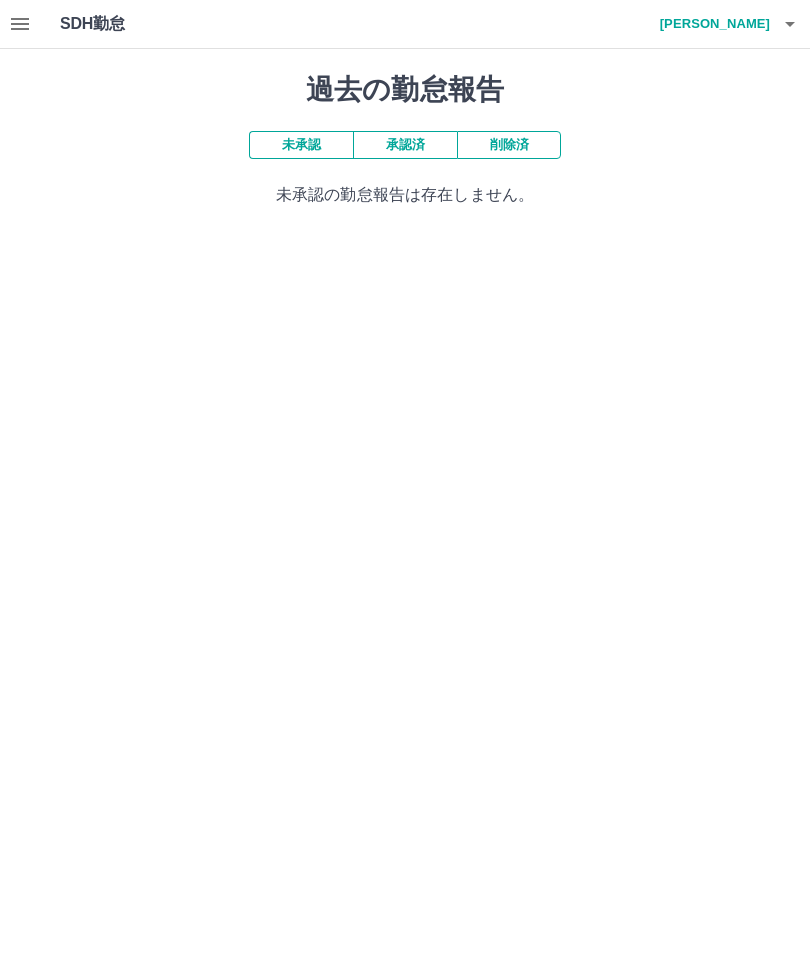 click on "承認済" at bounding box center (405, 145) 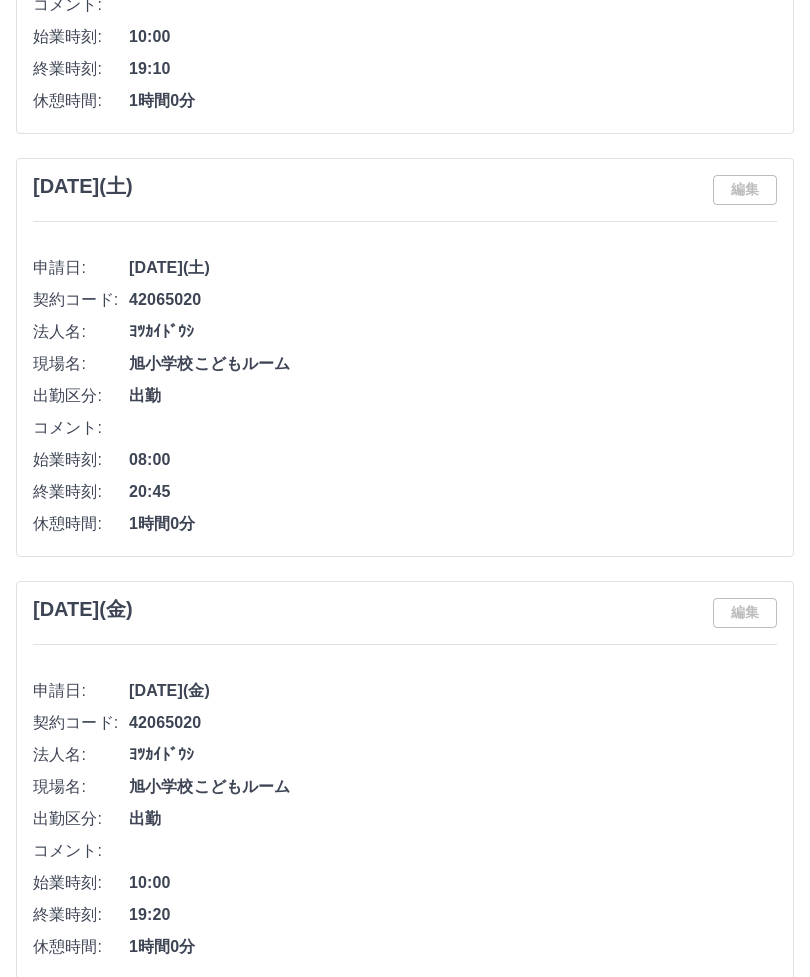 scroll, scrollTop: 1723, scrollLeft: 0, axis: vertical 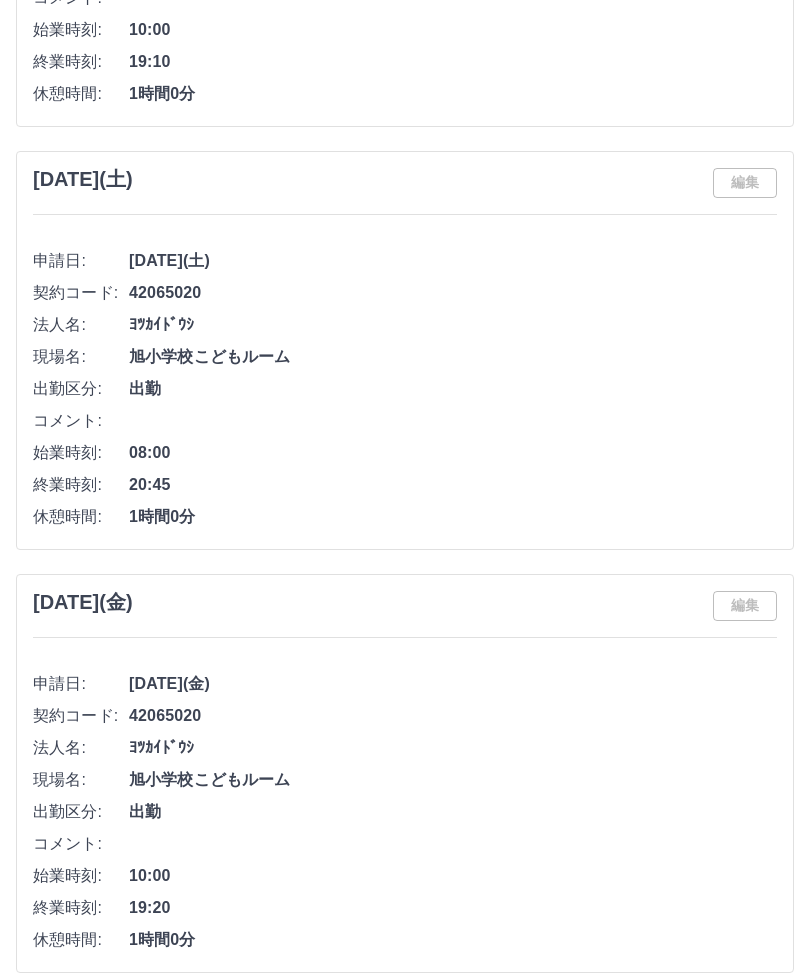click on "編集" at bounding box center (745, 184) 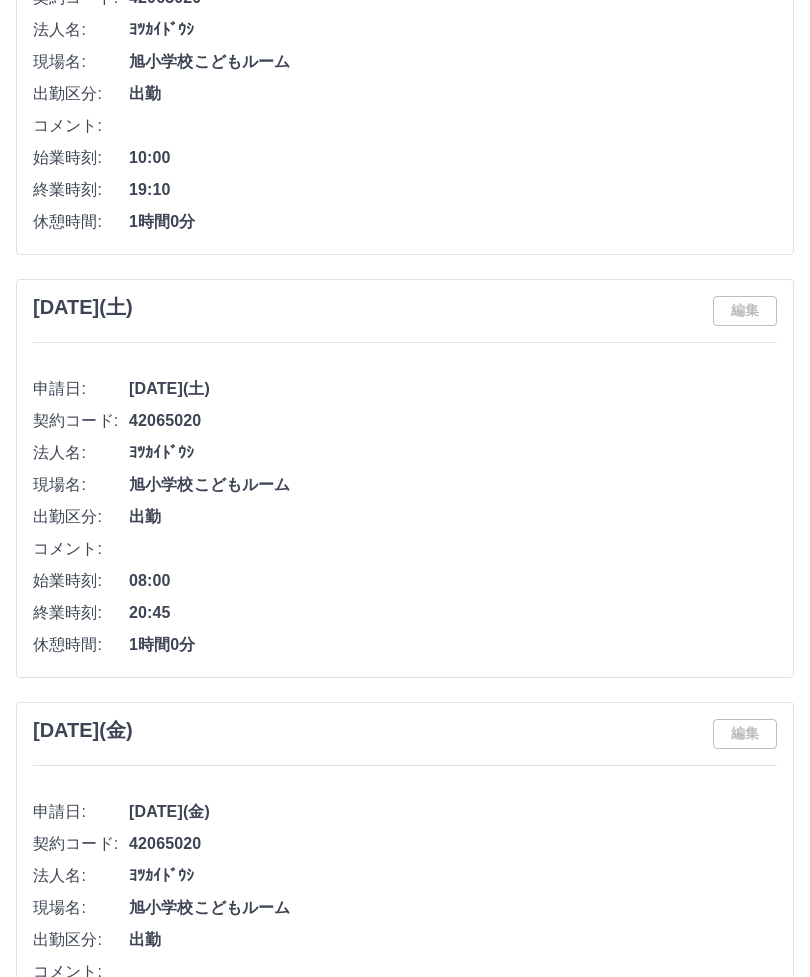 scroll, scrollTop: 1595, scrollLeft: 0, axis: vertical 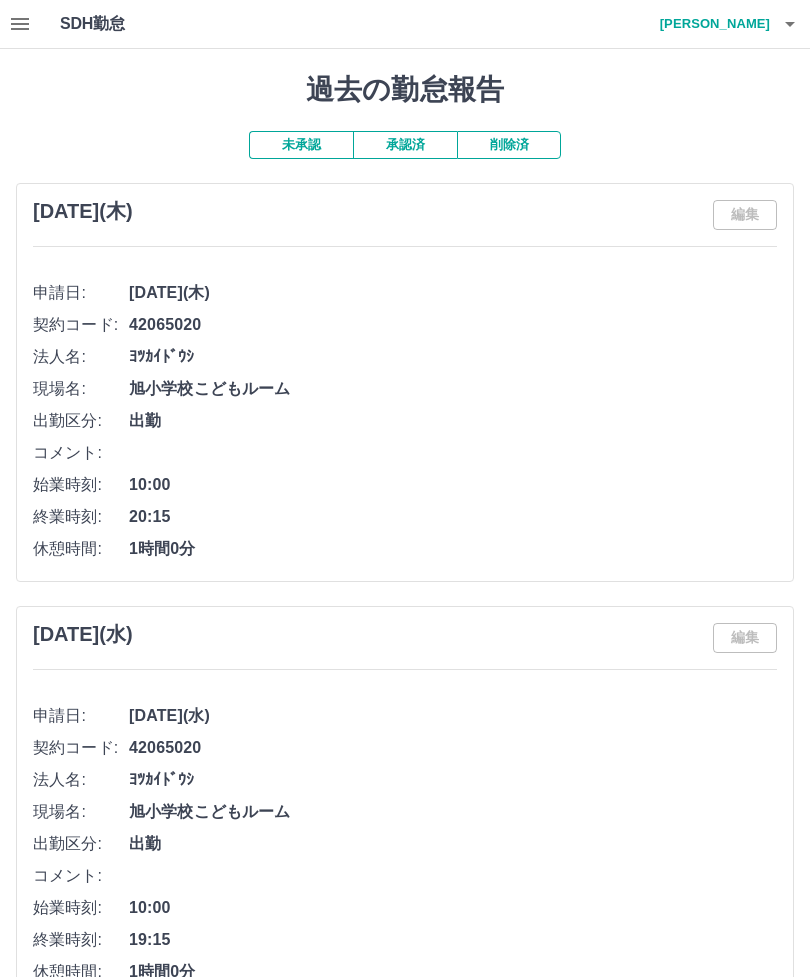 click on "法人名: ﾖﾂｶｲﾄﾞｳｼ" at bounding box center (405, 357) 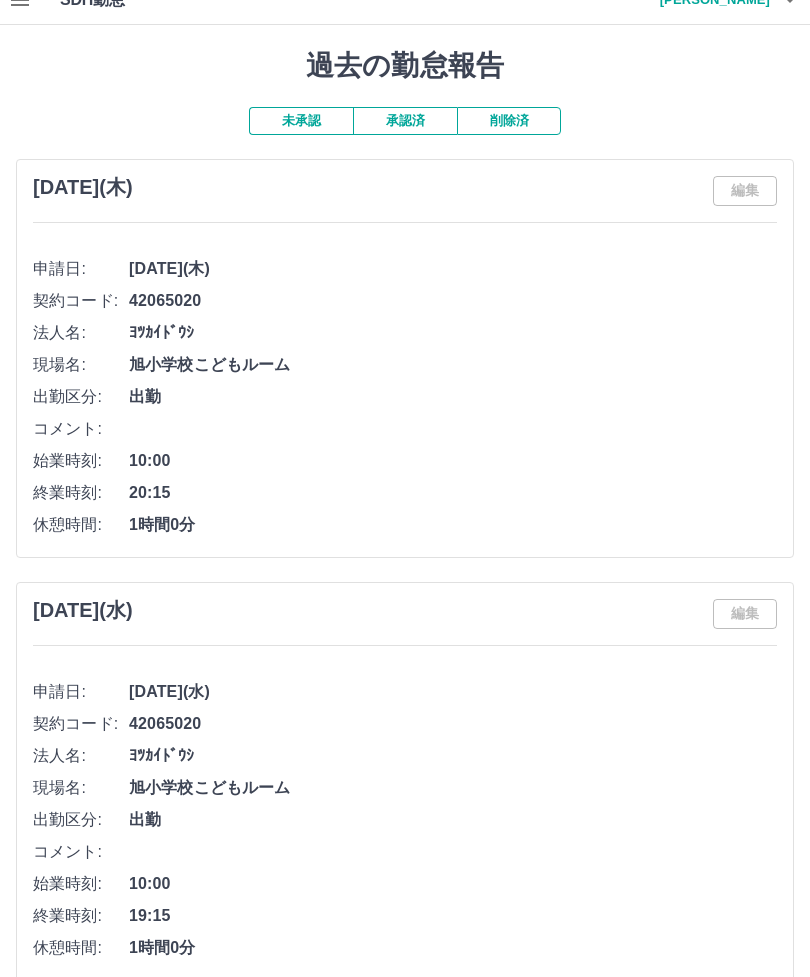 scroll, scrollTop: 0, scrollLeft: 0, axis: both 